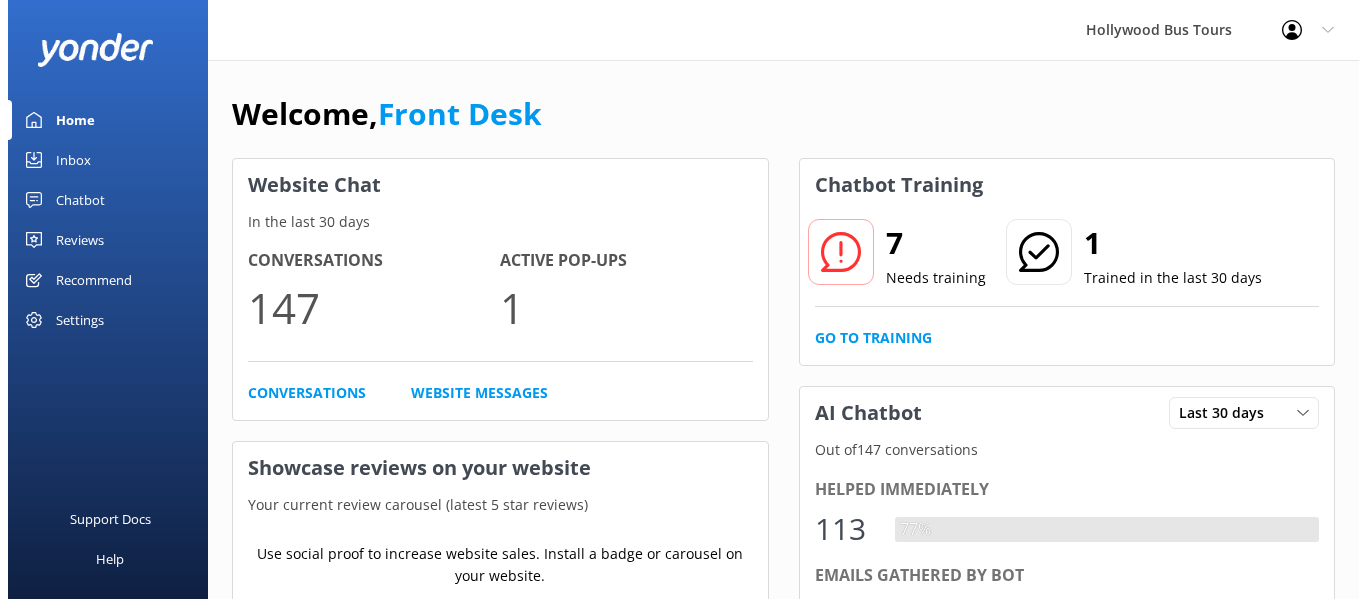 scroll, scrollTop: 0, scrollLeft: 0, axis: both 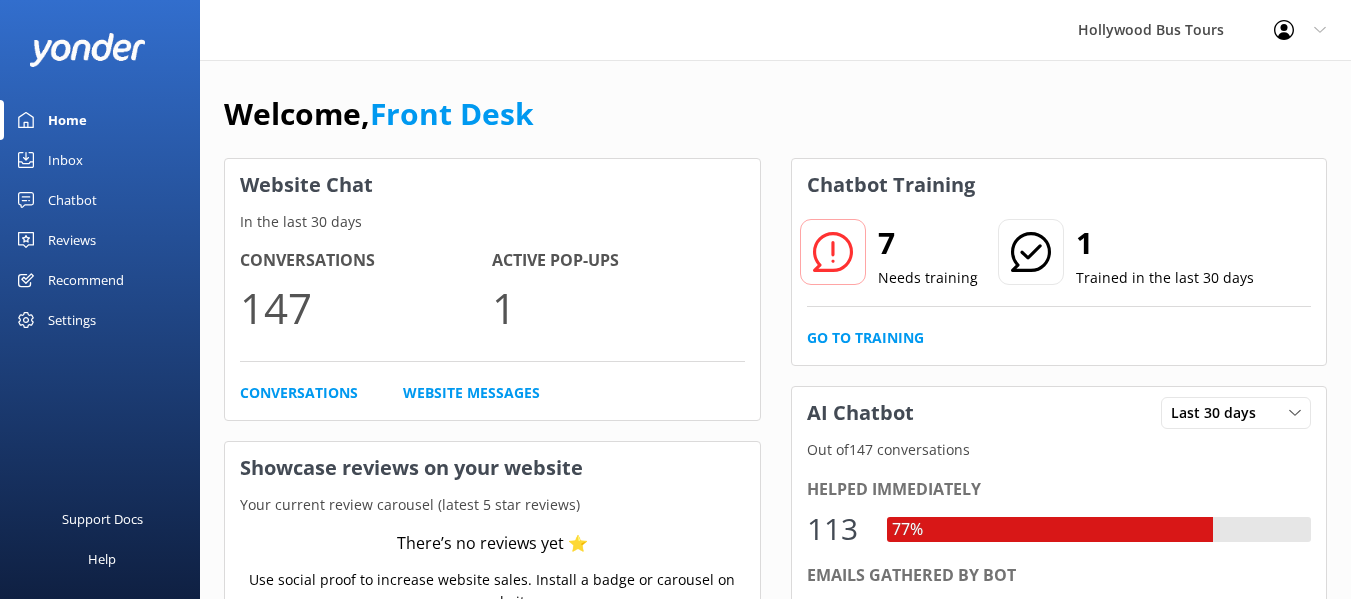click on "Inbox" at bounding box center [100, 160] 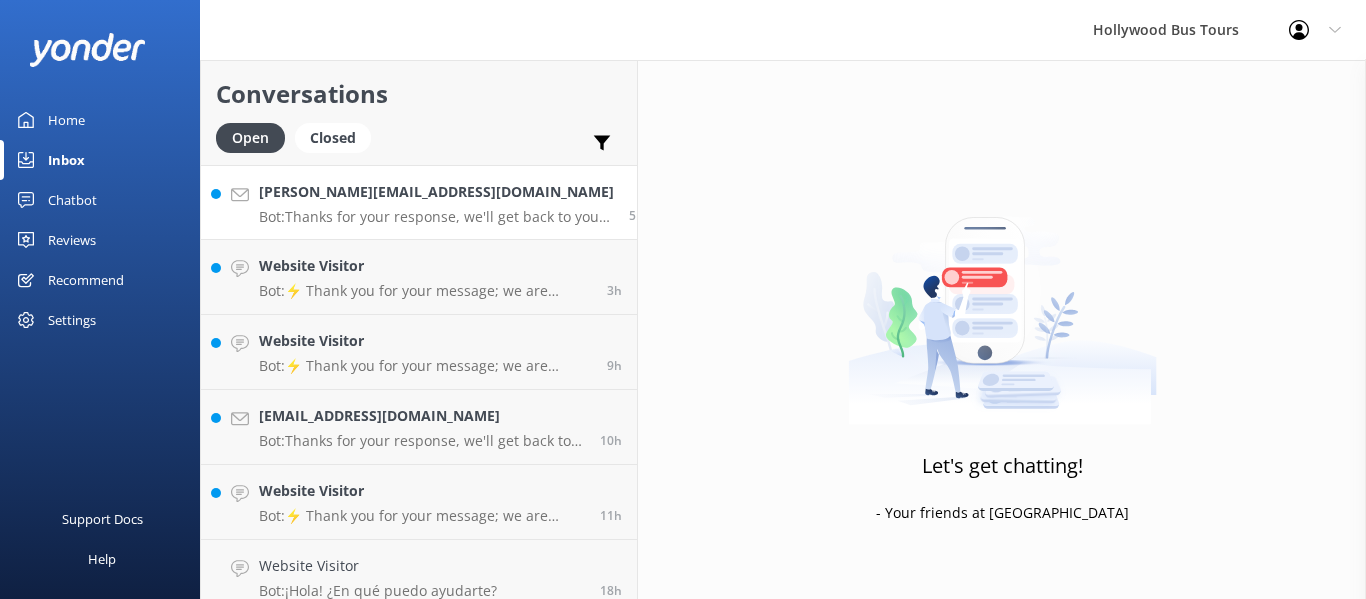 click on "[PERSON_NAME][EMAIL_ADDRESS][DOMAIN_NAME]" at bounding box center [436, 192] 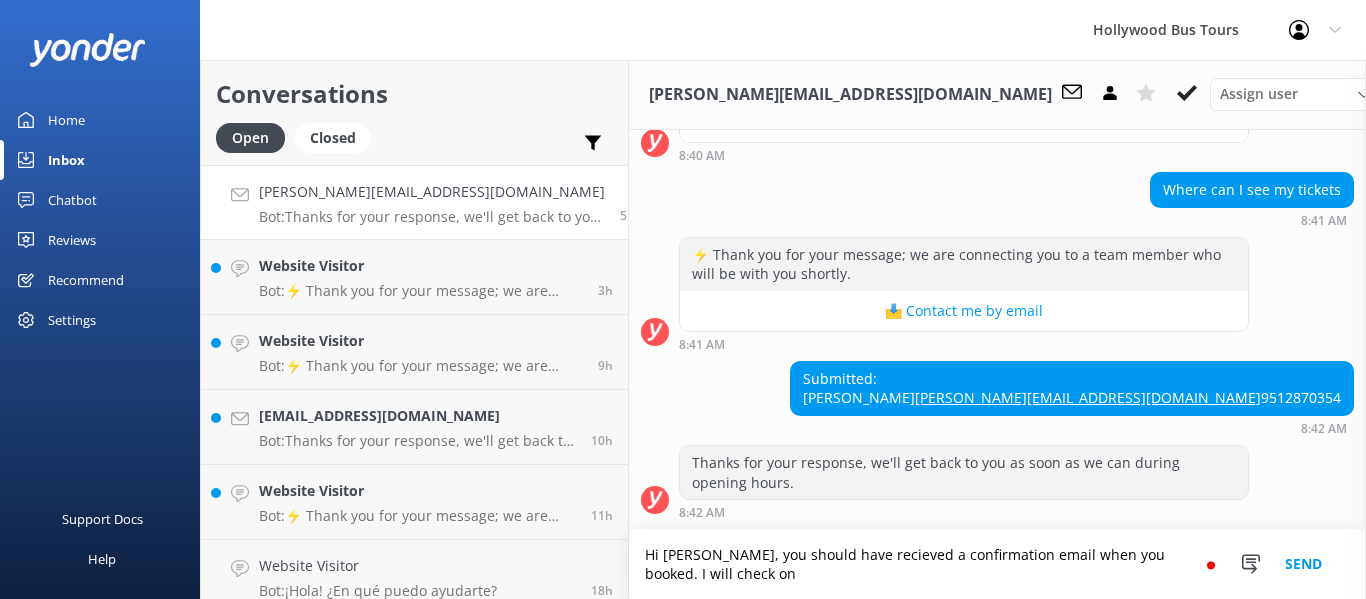 scroll, scrollTop: 386, scrollLeft: 0, axis: vertical 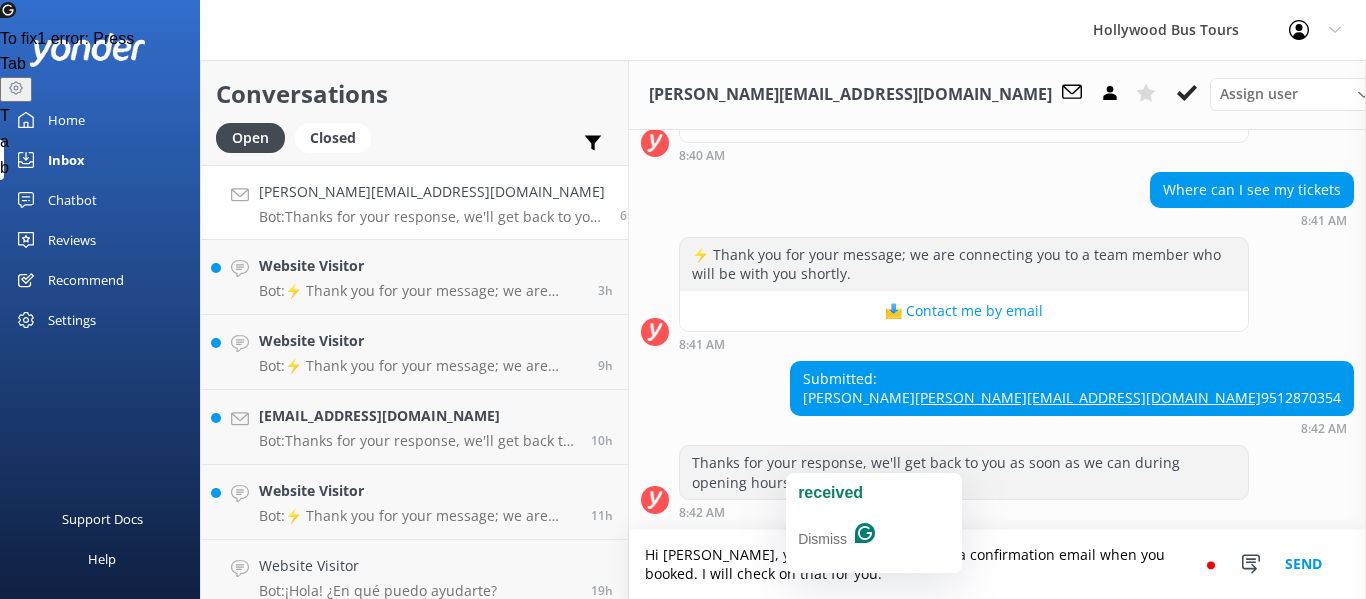 click on "Hi [PERSON_NAME], you should have recieved a confirmation email when you booked. I will check on that for you." at bounding box center (997, 564) 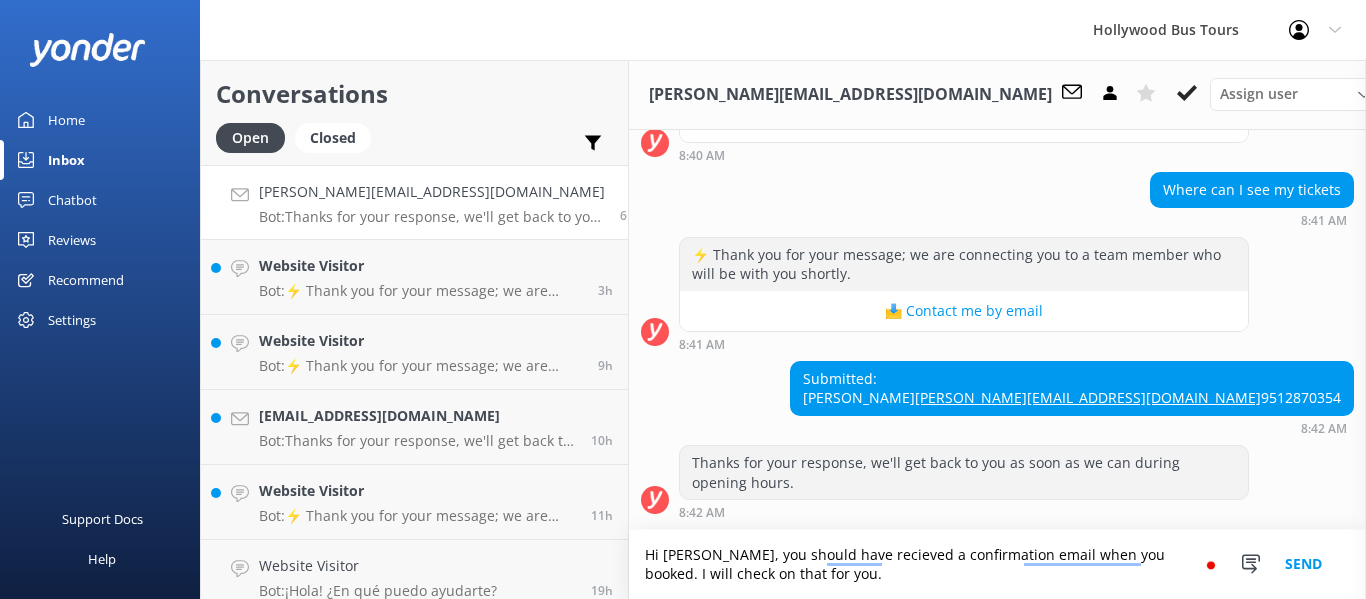 click on "Hi [PERSON_NAME], you should have recieved a confirmation email when you booked. I will check on that for you." at bounding box center (997, 564) 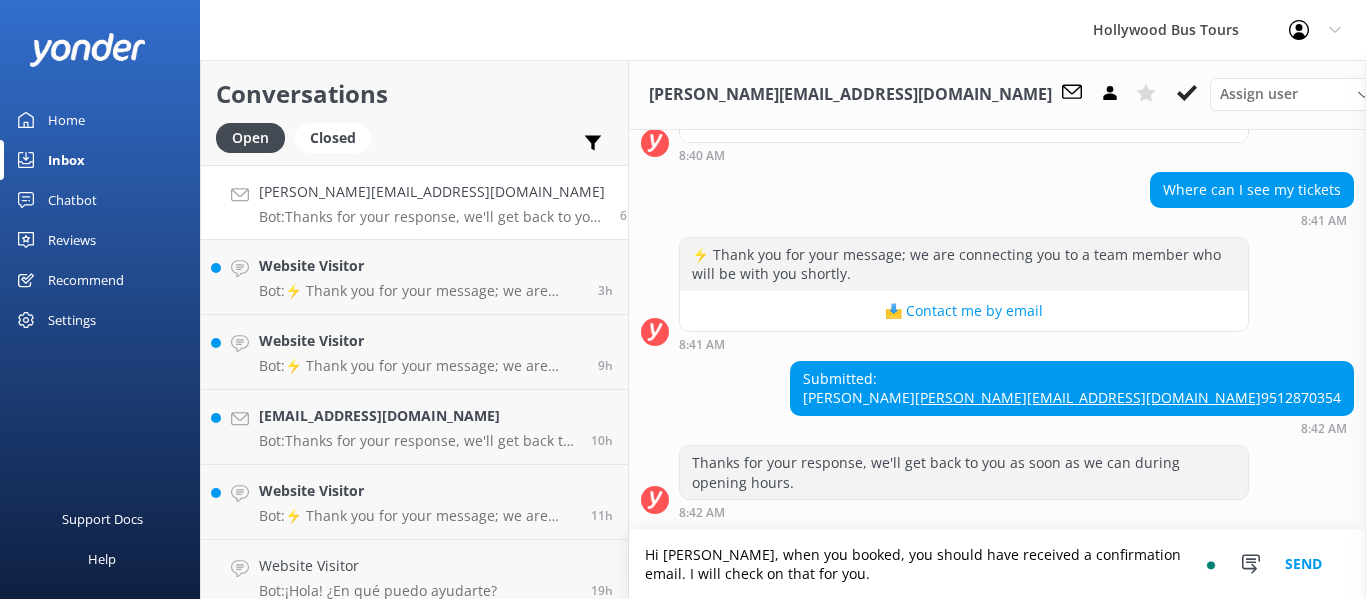type on "Hi [PERSON_NAME], when you booked, you should have received a confirmation email. I will check on that for you." 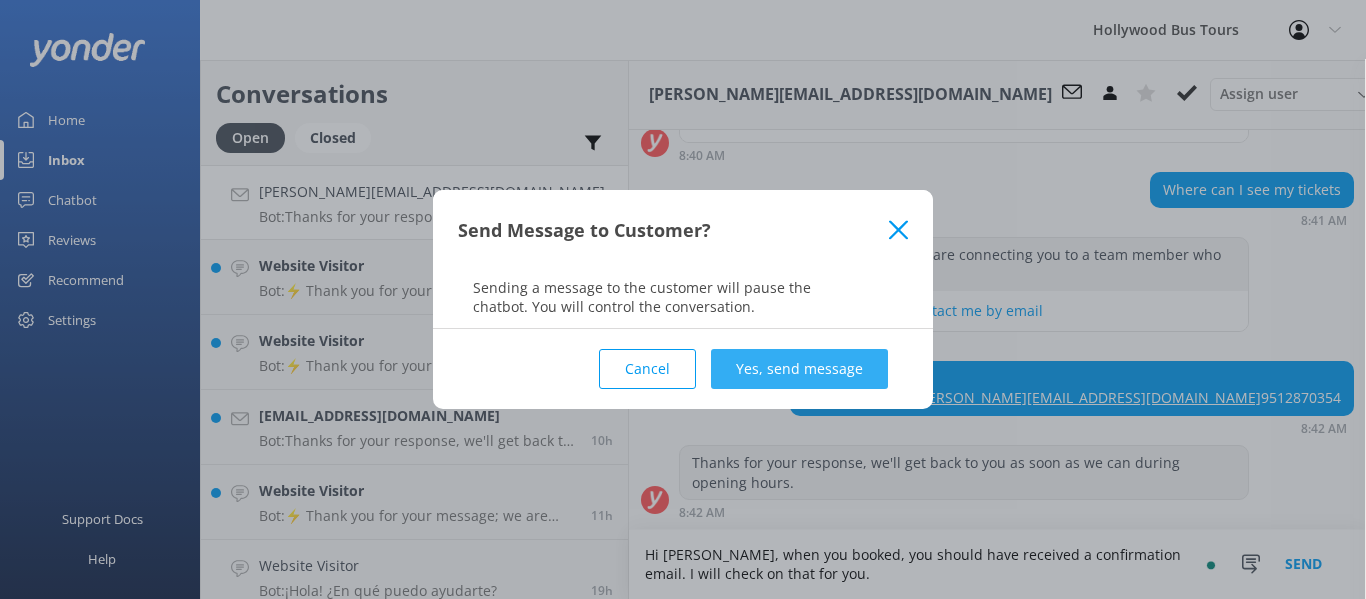click on "Yes, send message" at bounding box center (799, 369) 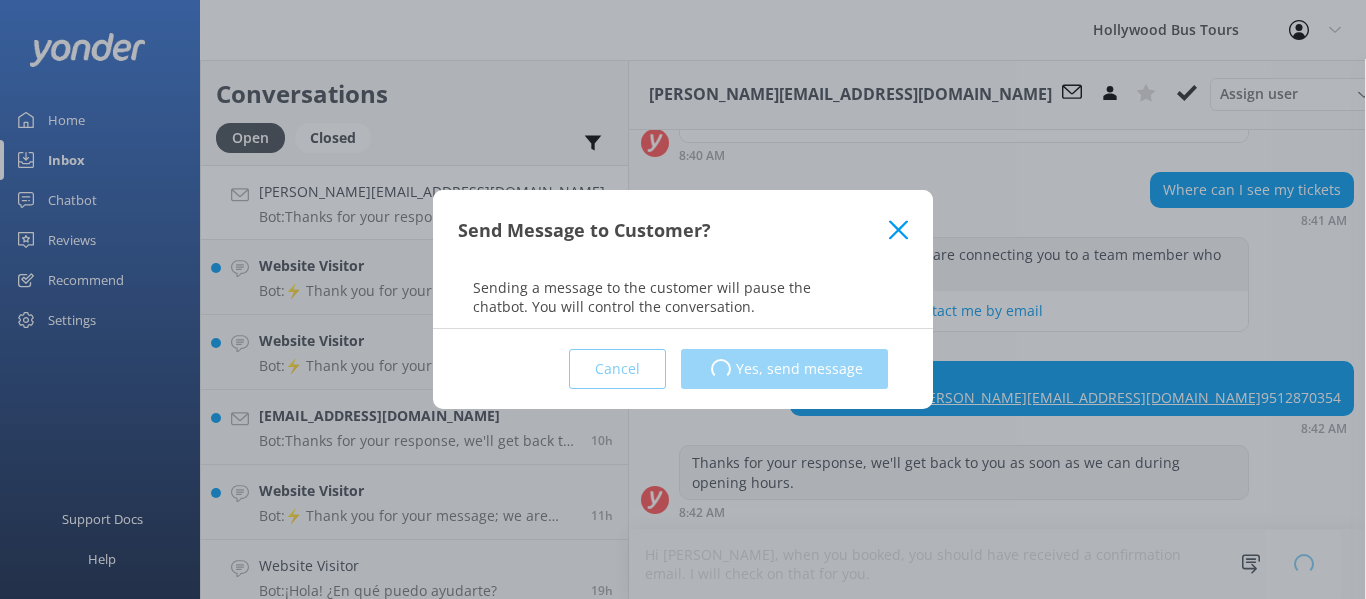type 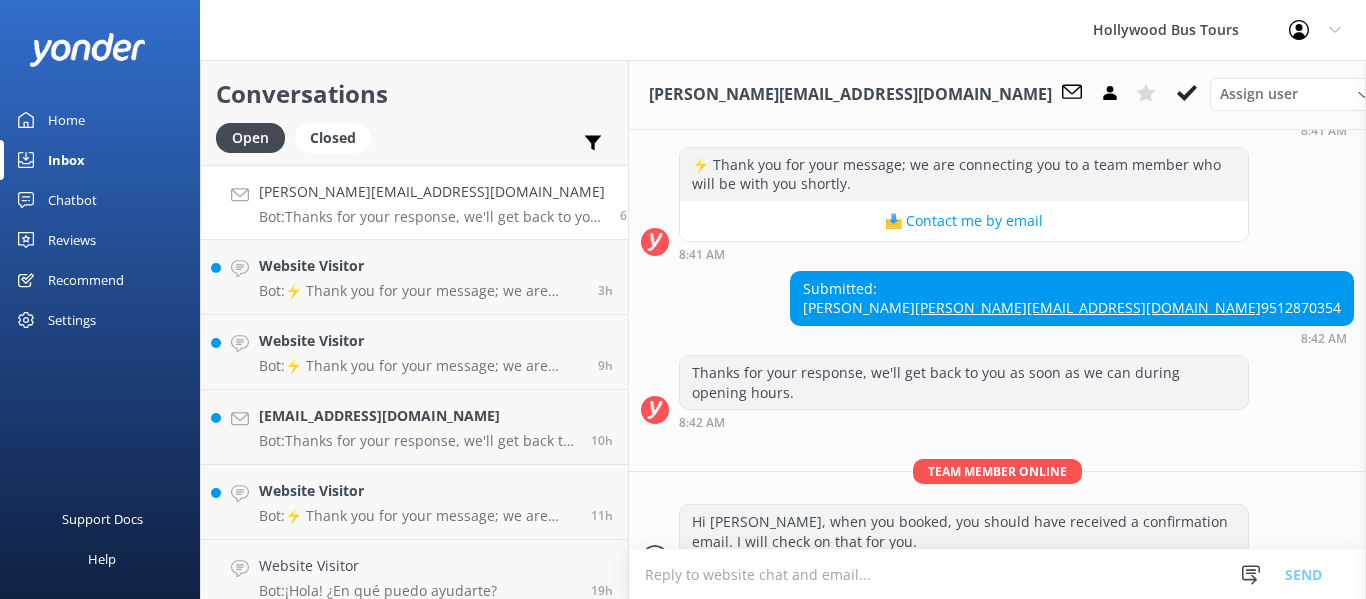 scroll, scrollTop: 516, scrollLeft: 0, axis: vertical 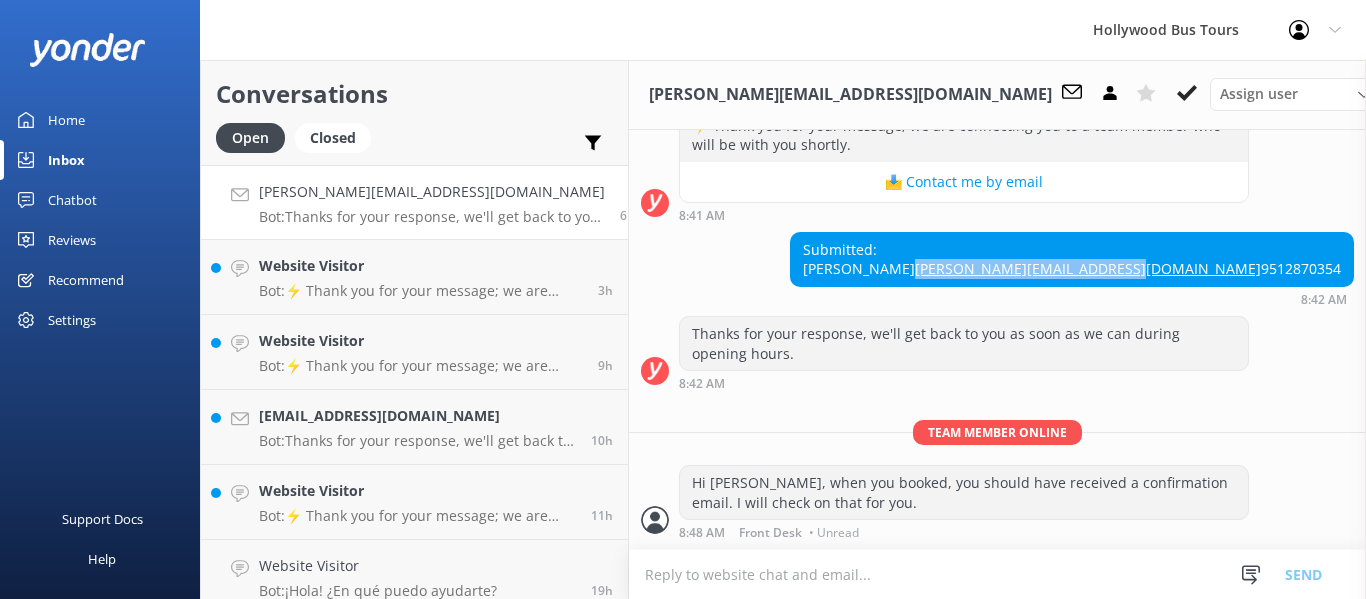 drag, startPoint x: 1328, startPoint y: 243, endPoint x: 1105, endPoint y: 246, distance: 223.02017 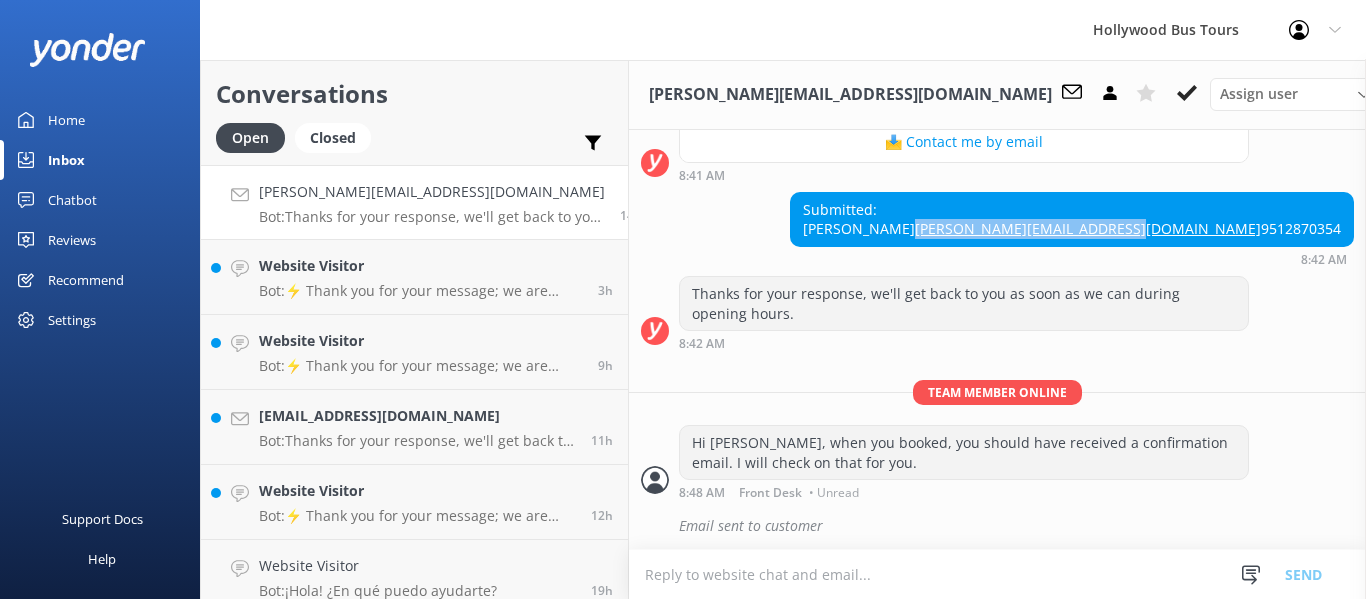 scroll, scrollTop: 559, scrollLeft: 0, axis: vertical 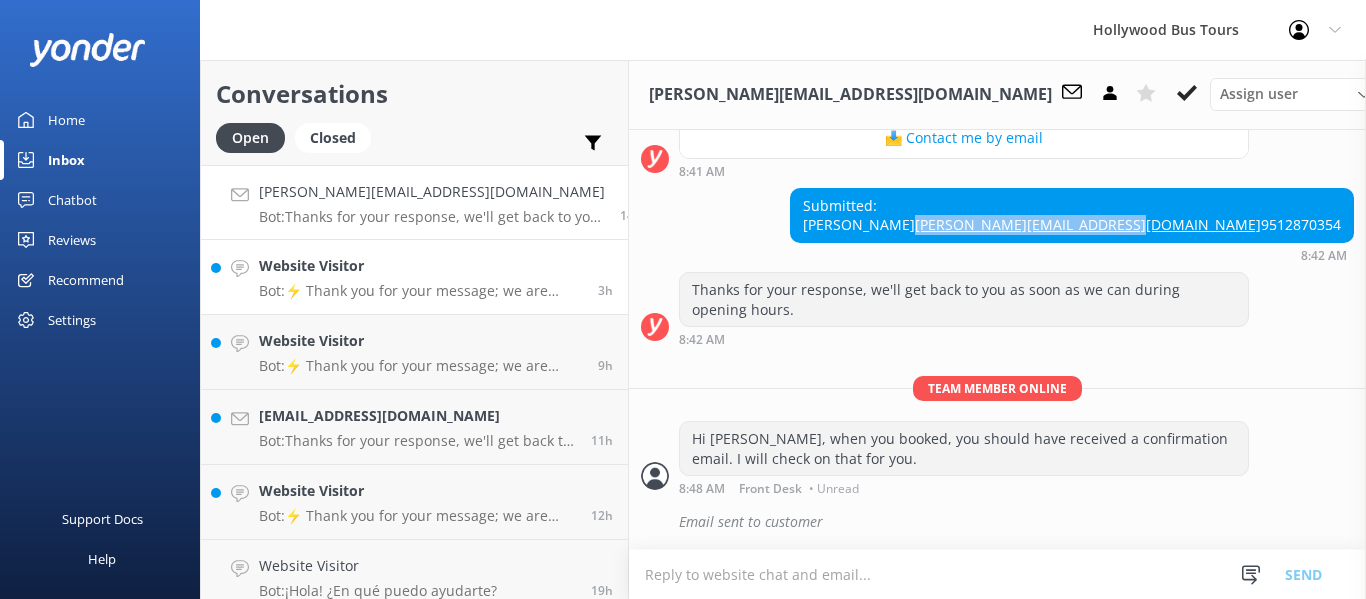 click on "Website Visitor Bot:  ⚡ Thank you for your message; we are connecting you to a team member who will be with you shortly." at bounding box center [421, 277] 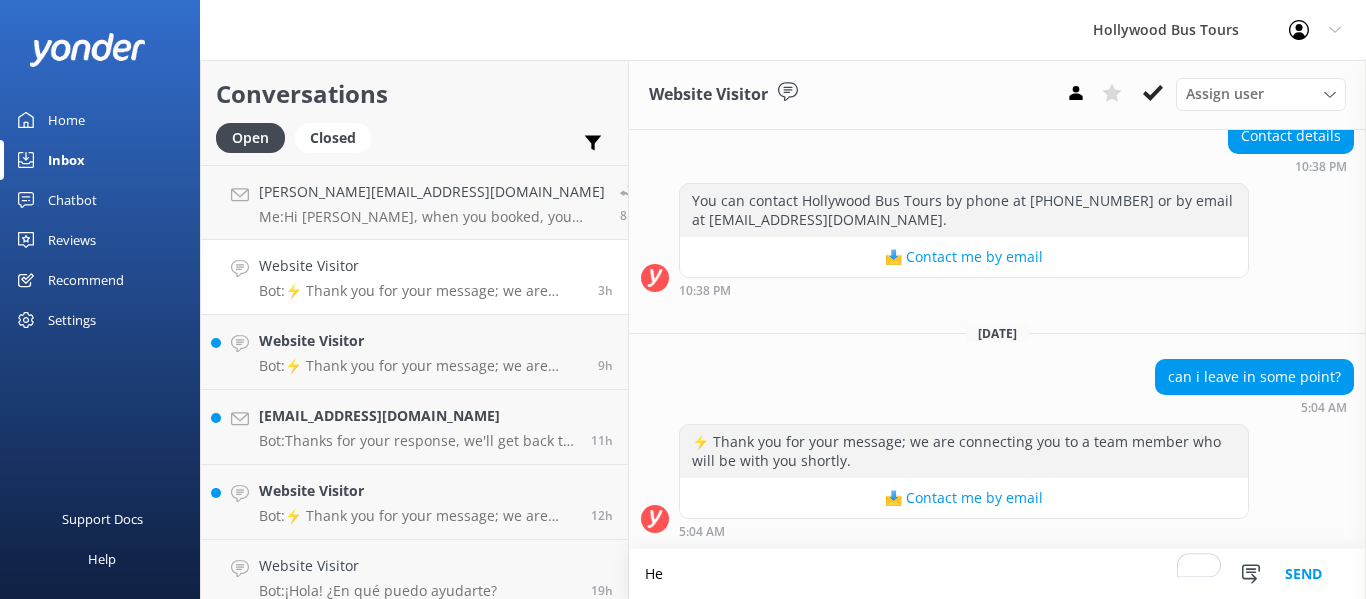 scroll, scrollTop: 478, scrollLeft: 0, axis: vertical 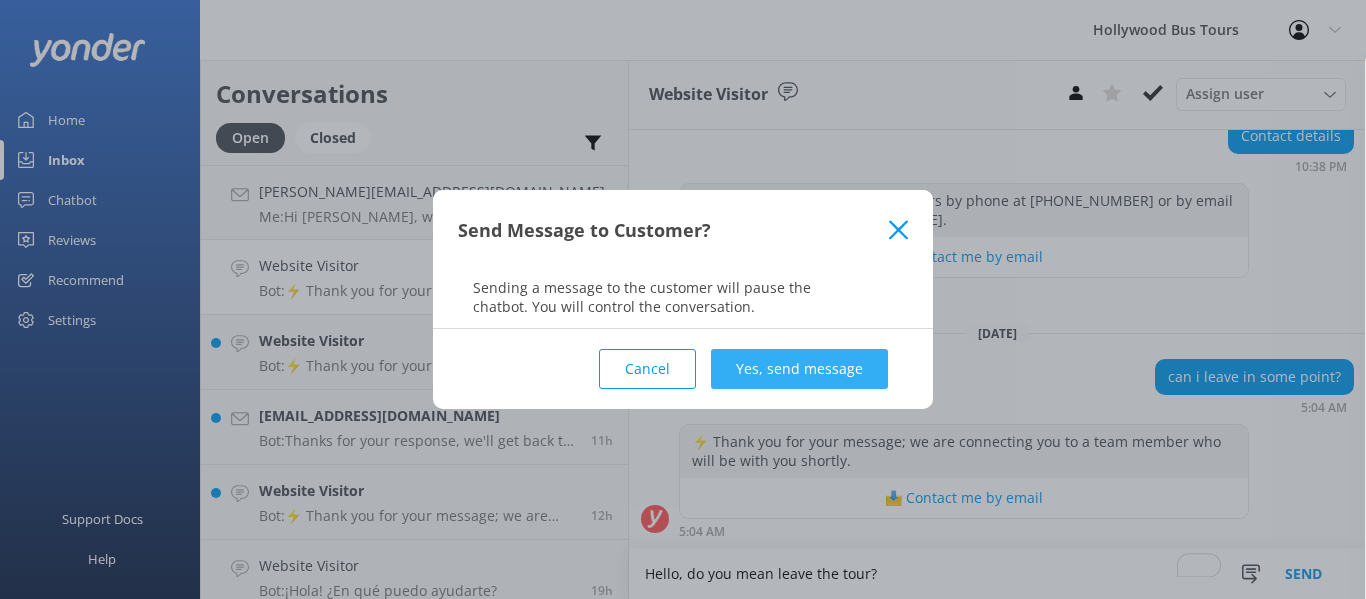 type on "Hello, do you mean leave the tour?" 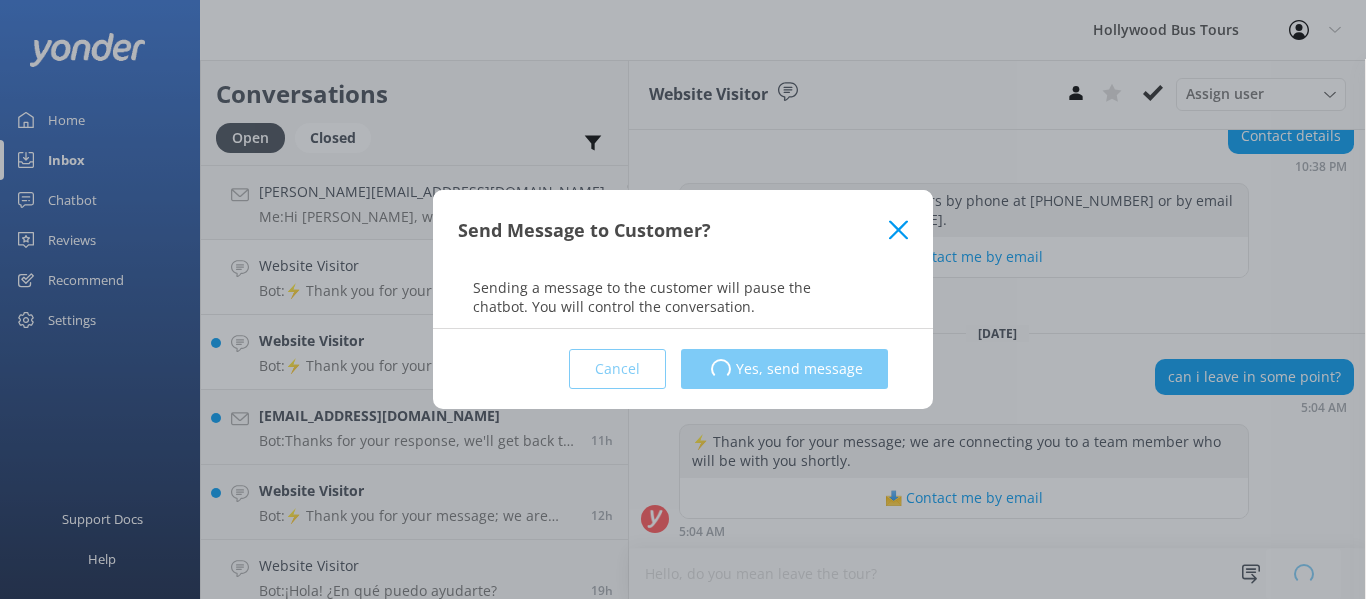 type 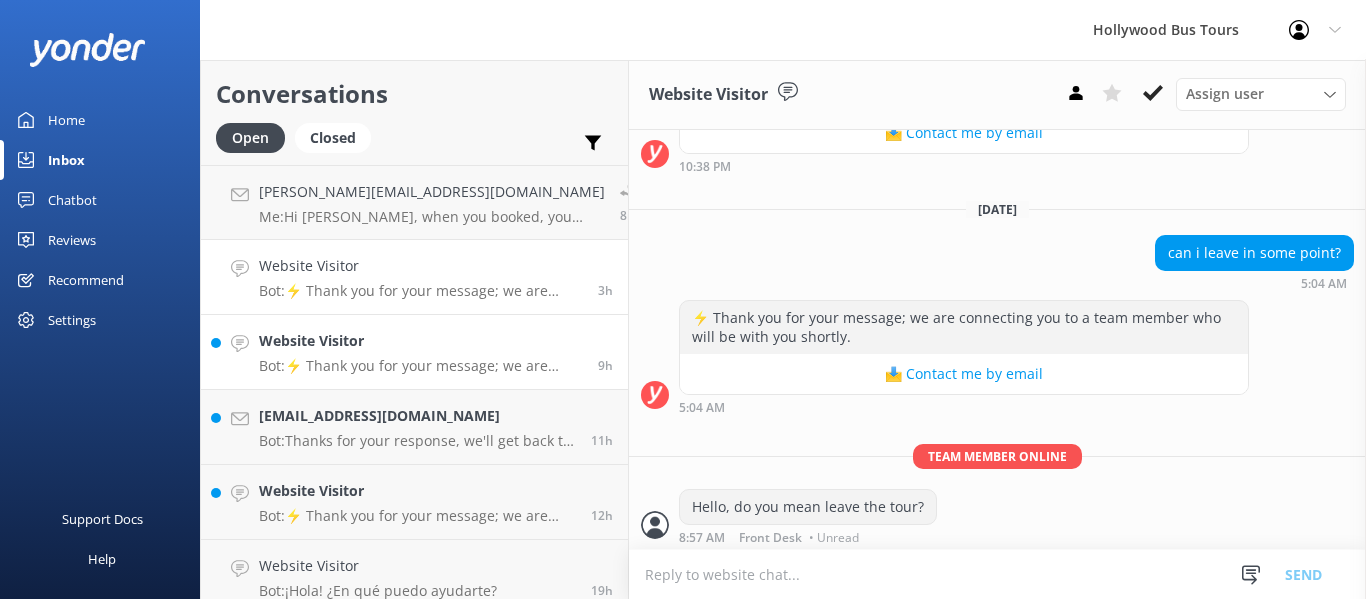 scroll, scrollTop: 607, scrollLeft: 0, axis: vertical 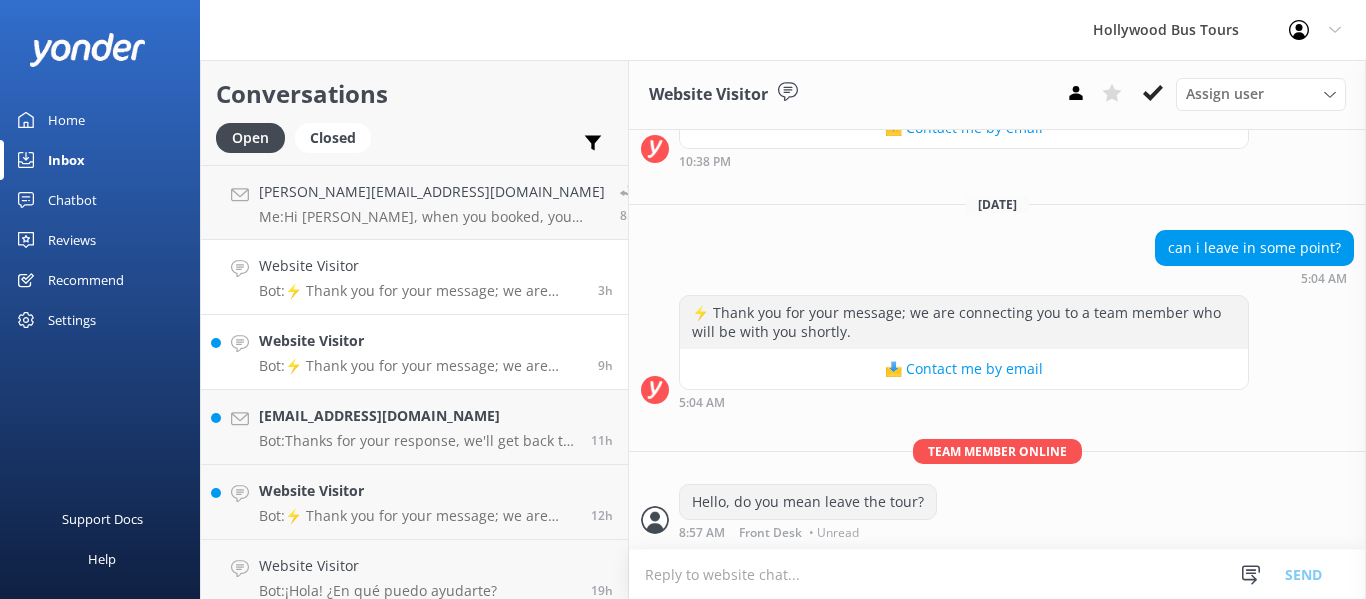 click on "Website Visitor" at bounding box center [421, 341] 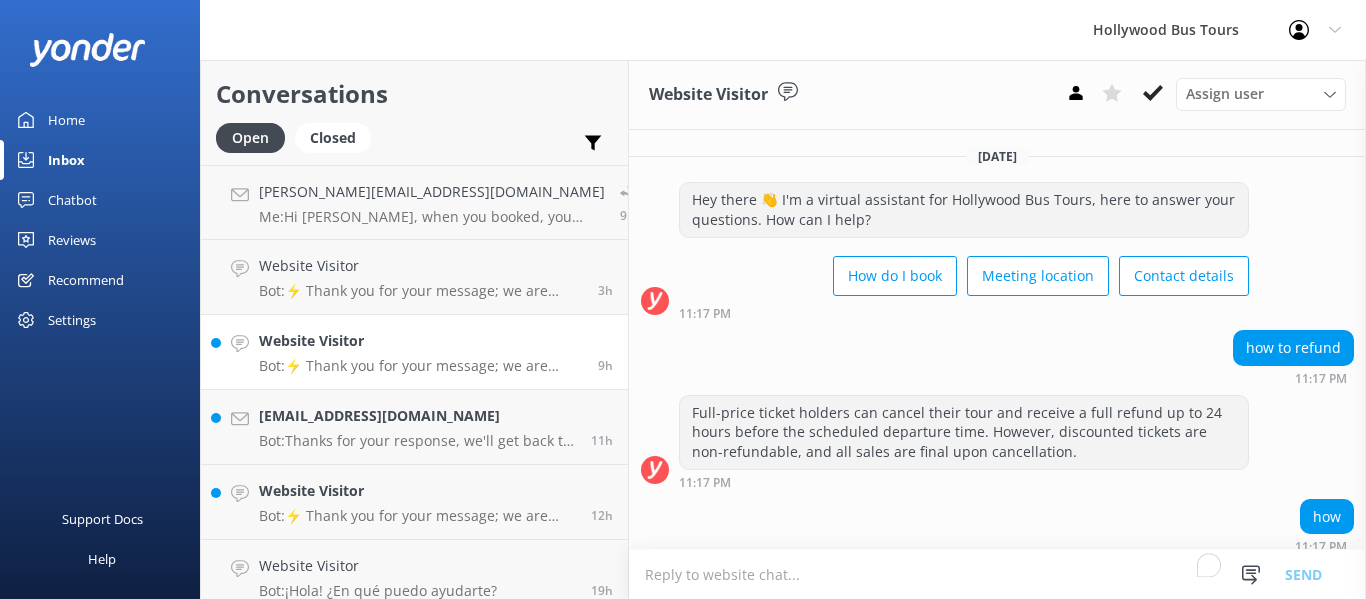 scroll, scrollTop: 138, scrollLeft: 0, axis: vertical 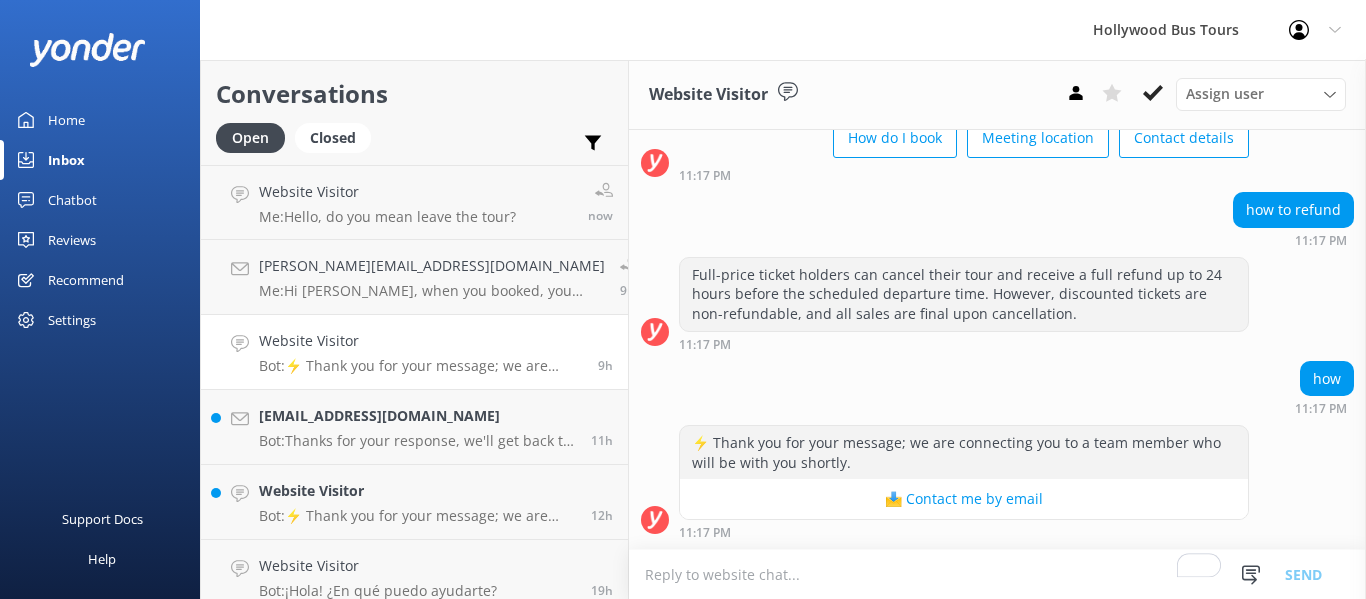 click at bounding box center [997, 574] 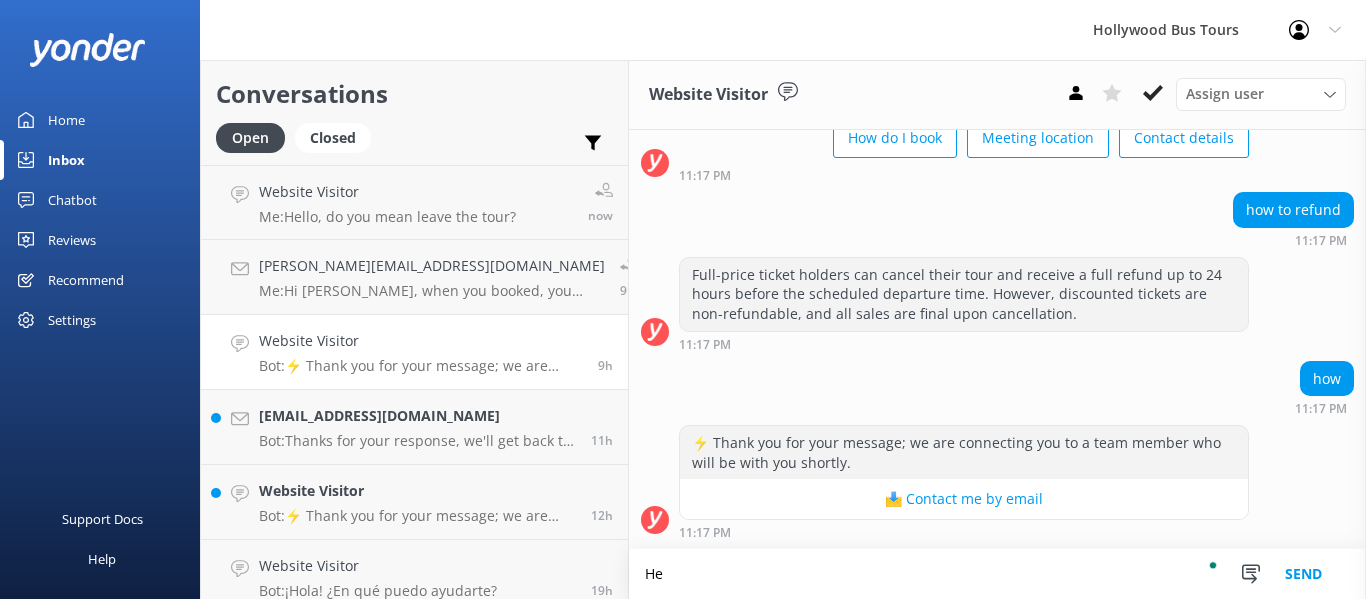 scroll, scrollTop: 139, scrollLeft: 0, axis: vertical 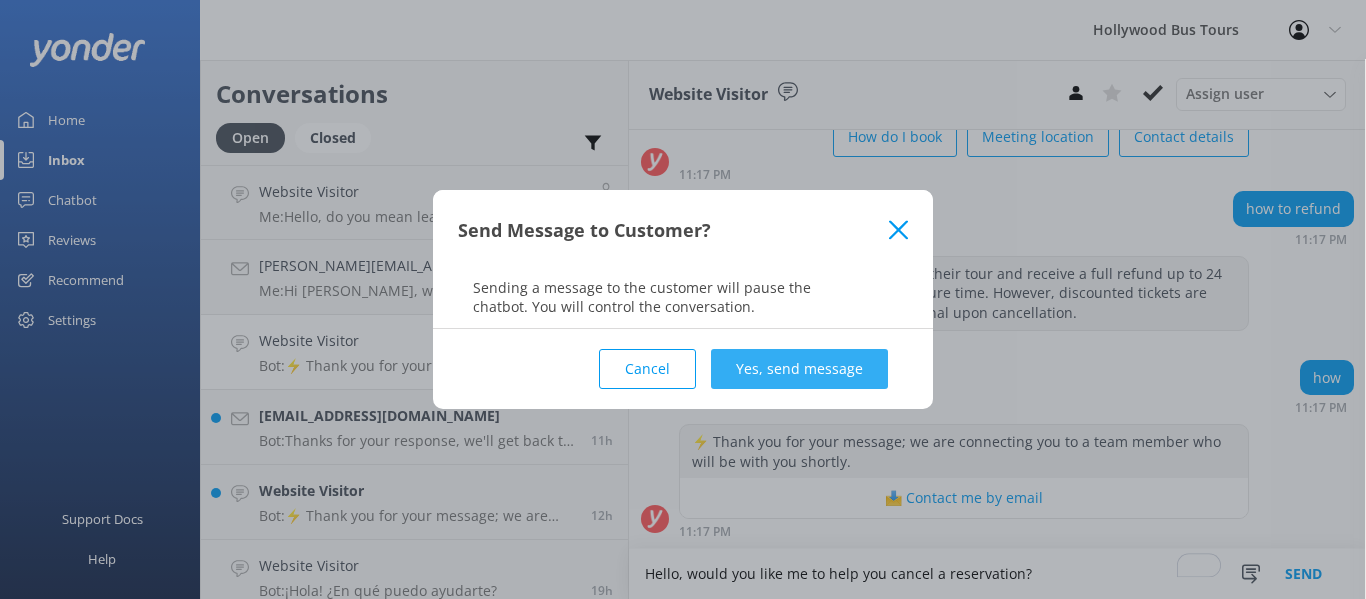 type on "Hello, would you like me to help you cancel a reservation?" 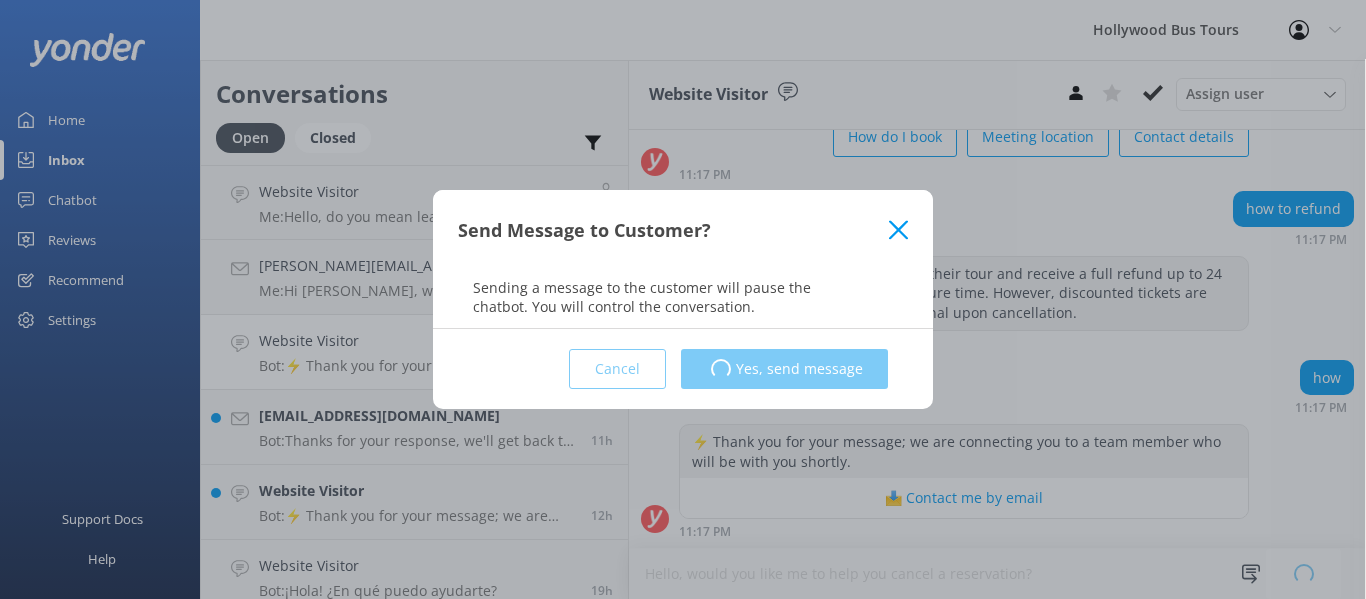 type 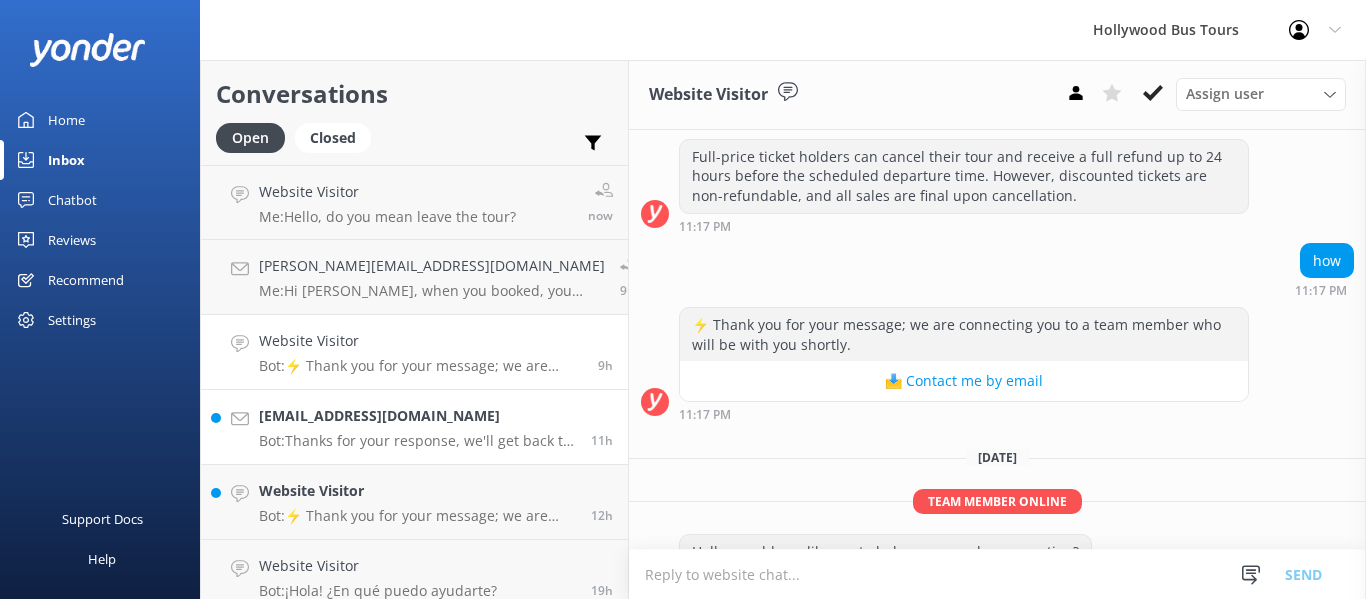 scroll, scrollTop: 306, scrollLeft: 0, axis: vertical 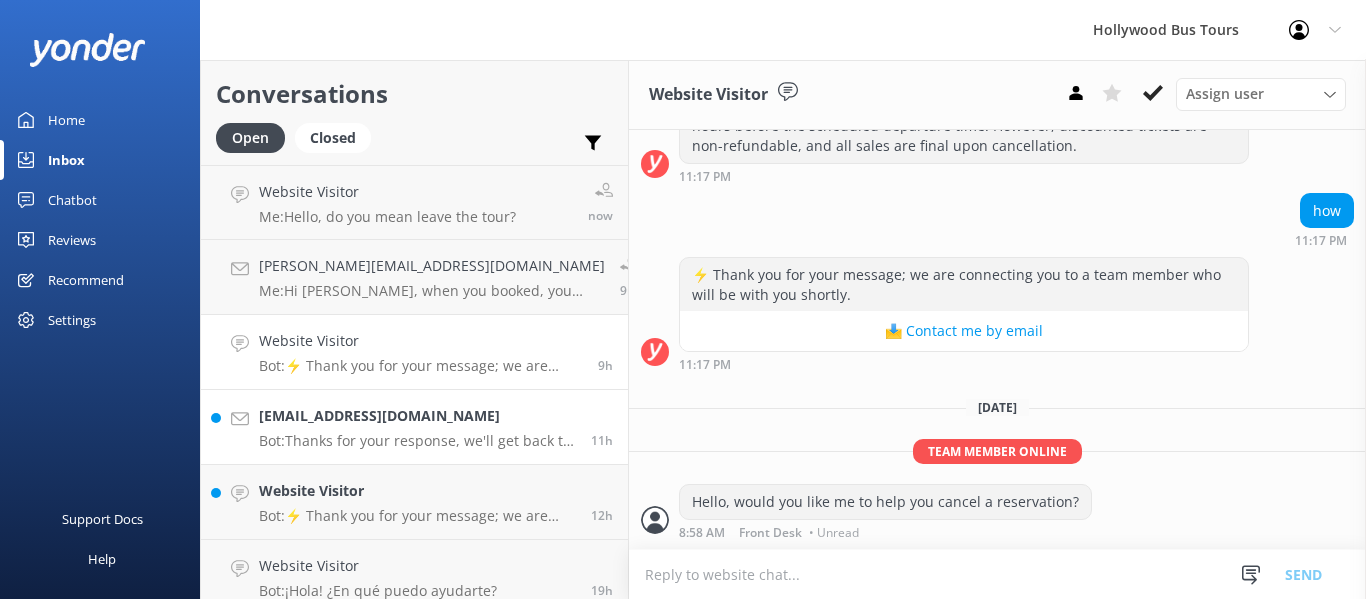 click on "Bot:  Thanks for your response, we'll get back to you as soon as we can during opening hours." at bounding box center [417, 441] 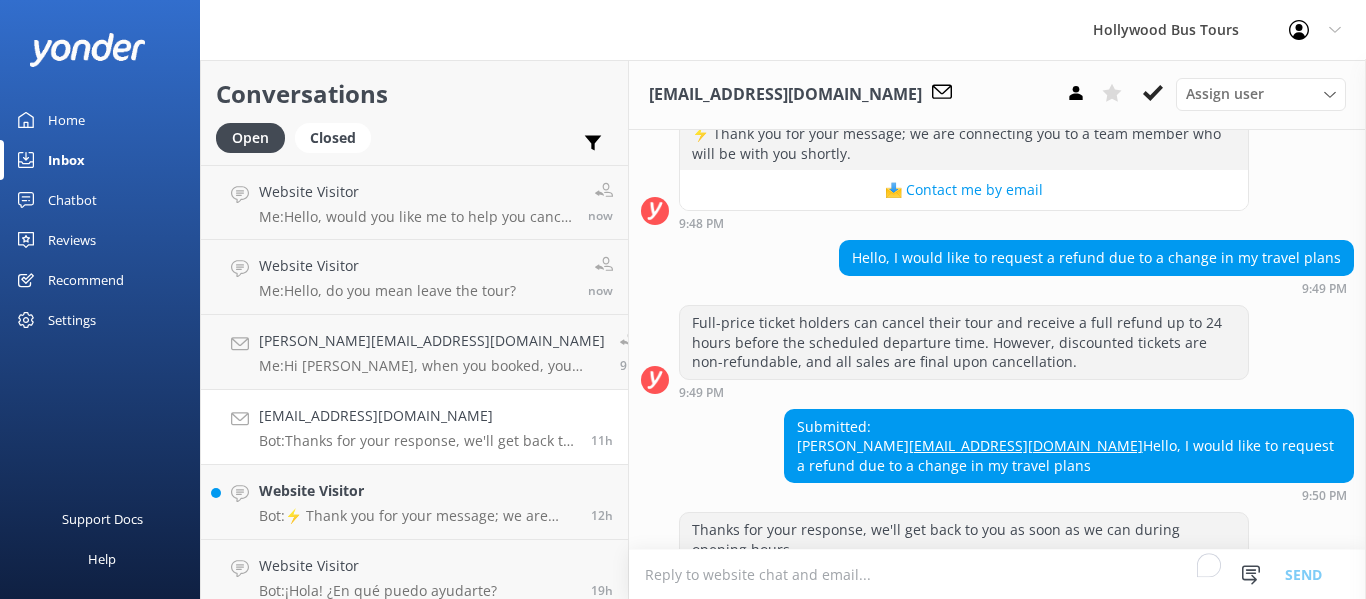 scroll, scrollTop: 514, scrollLeft: 0, axis: vertical 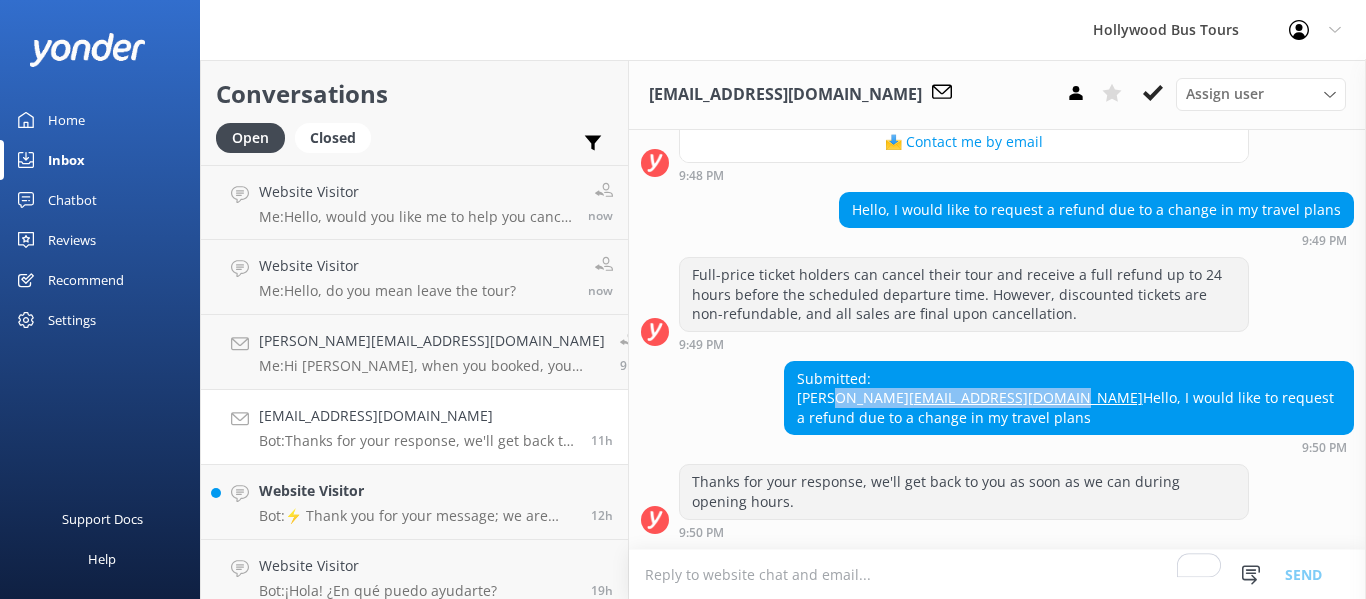 click on "Submitted:
QI NA
[EMAIL_ADDRESS][DOMAIN_NAME]
Hello, I would like to request a refund due to a change in my travel plans" at bounding box center [1069, 398] 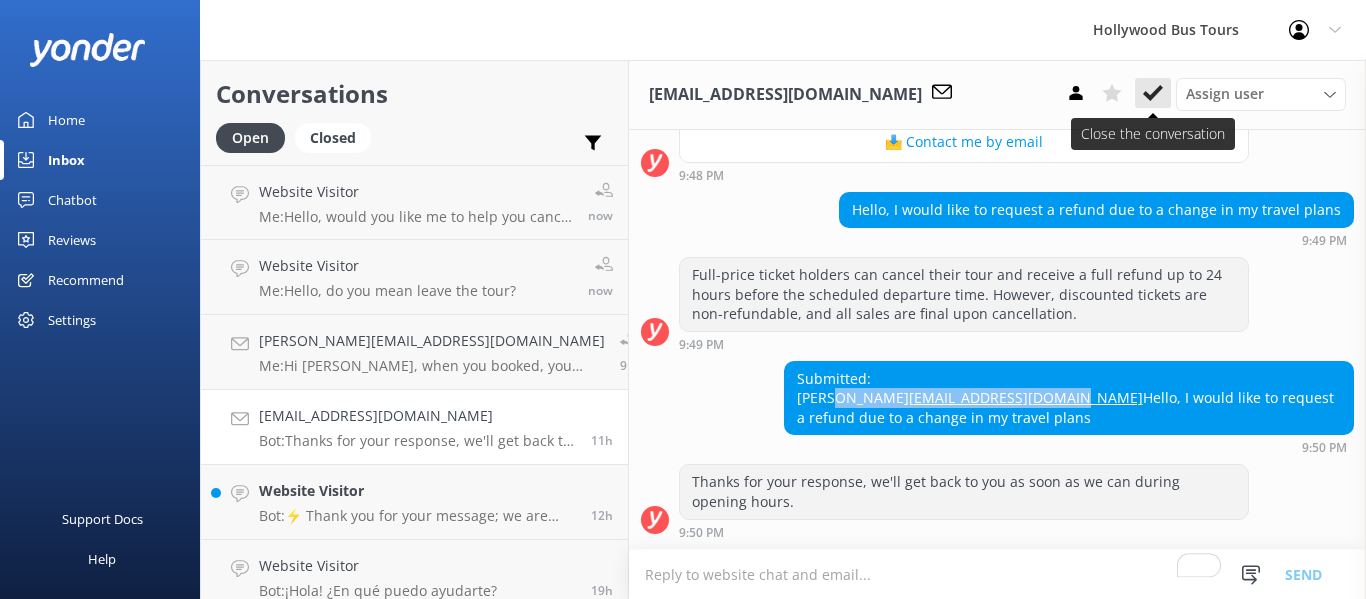 click at bounding box center [1153, 93] 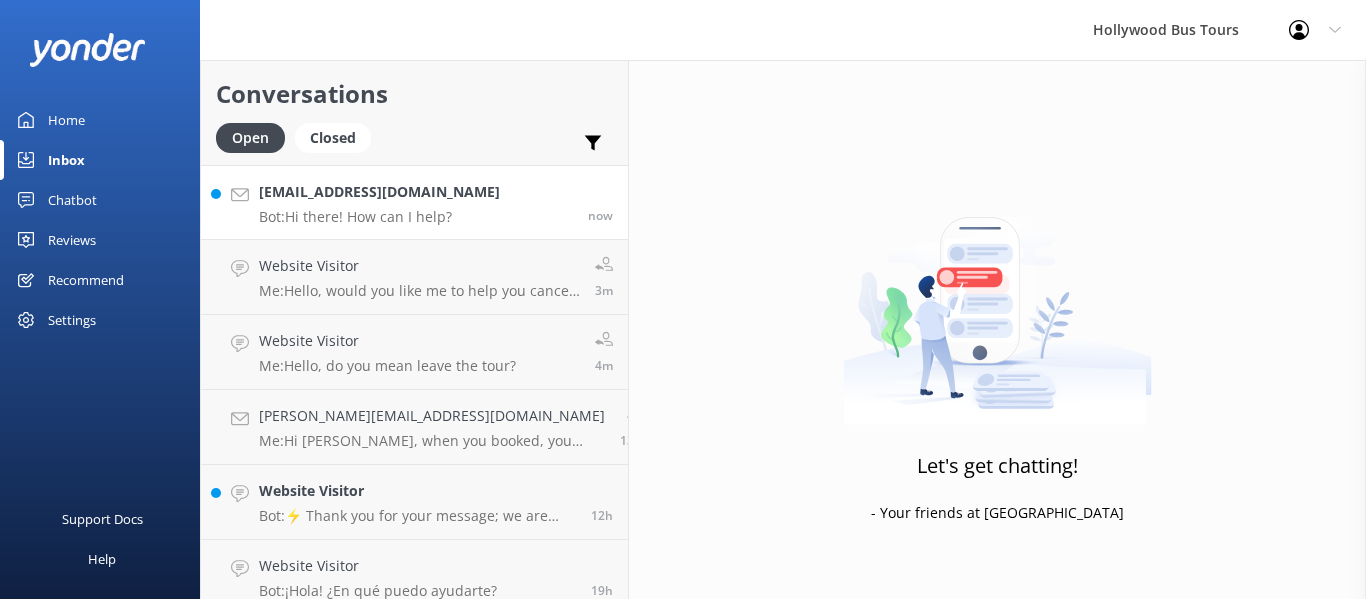 click on "Bot:  Hi there! How can I help?" at bounding box center (379, 217) 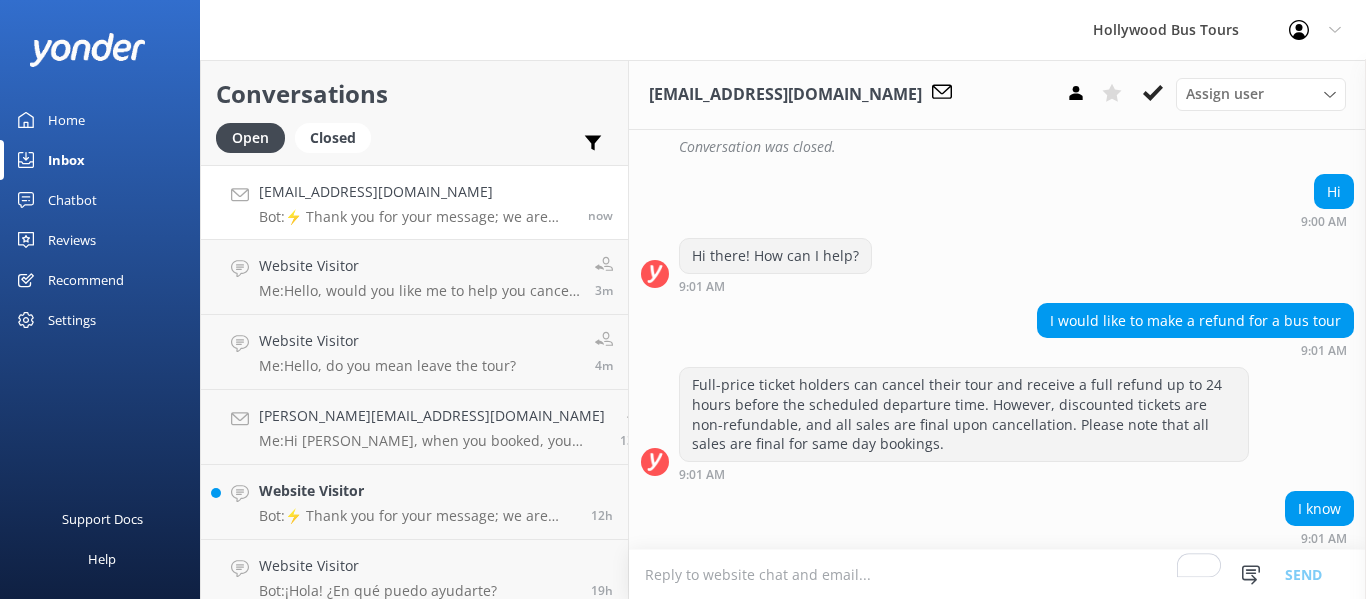 scroll, scrollTop: 1116, scrollLeft: 0, axis: vertical 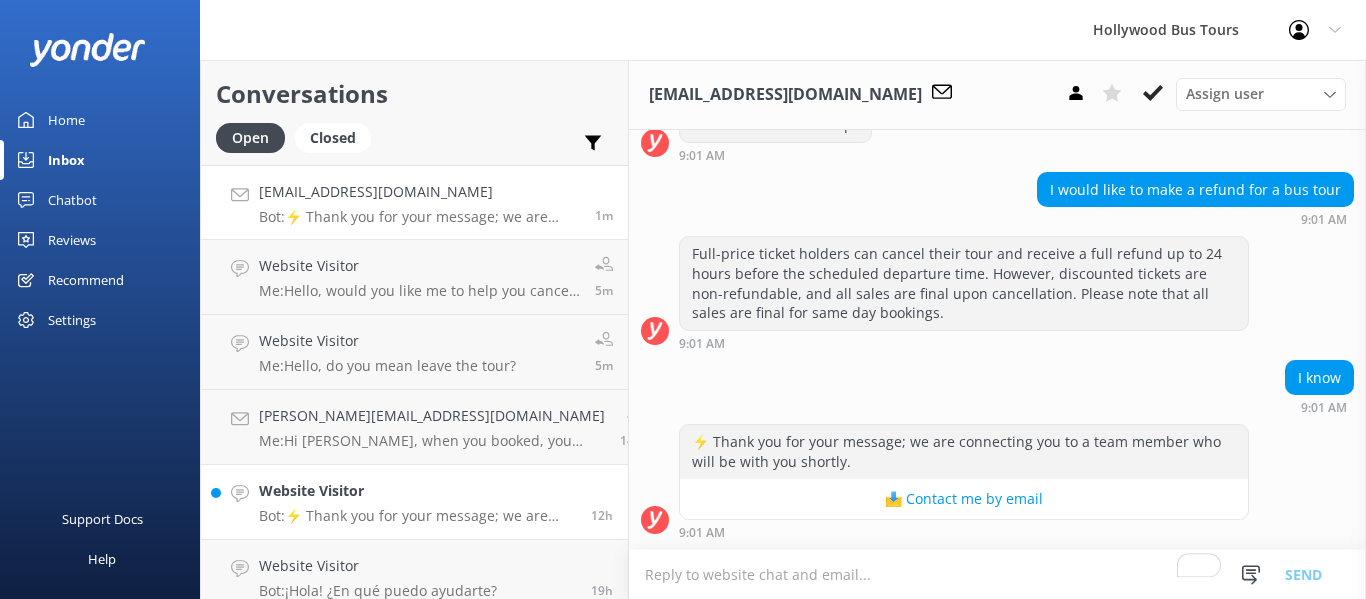 click on "Website Visitor Bot:  ⚡ Thank you for your message; we are connecting you to a team member who will be with you shortly." at bounding box center (417, 502) 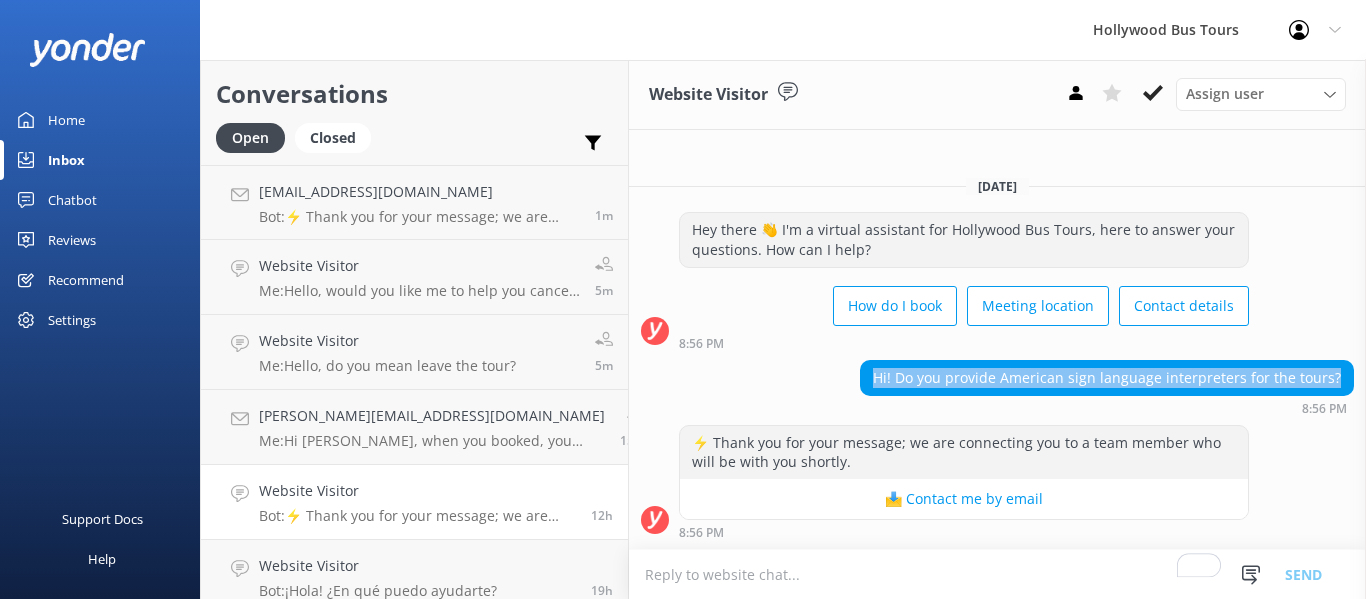 drag, startPoint x: 1343, startPoint y: 373, endPoint x: 829, endPoint y: 372, distance: 514.001 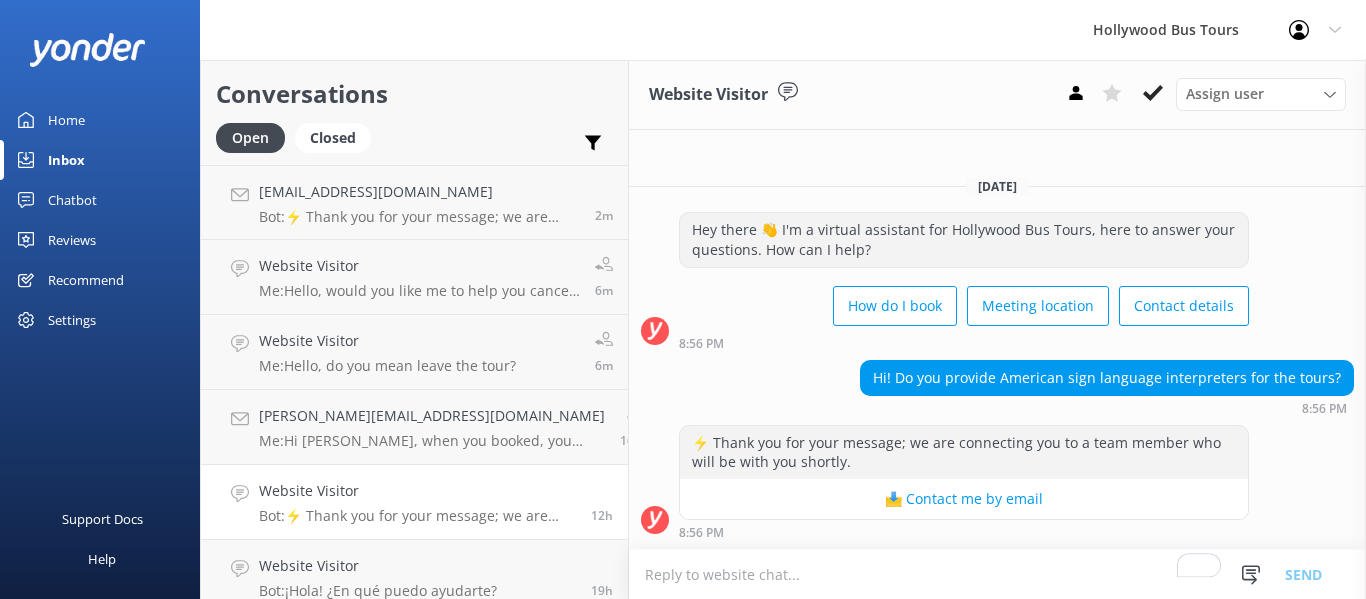 scroll, scrollTop: 0, scrollLeft: 0, axis: both 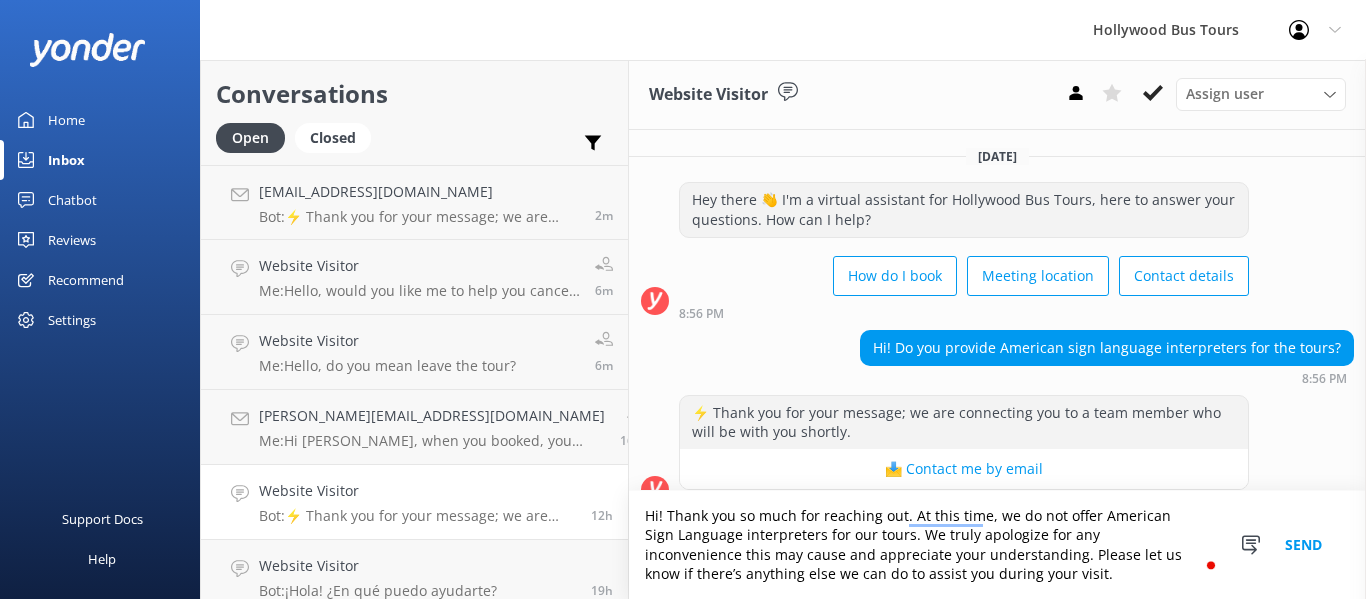 type on "Hi! Thank you so much for reaching out. At this time, we do not offer American Sign Language interpreters for our tours. We truly apologize for any inconvenience this may cause and appreciate your understanding. Please let us know if there’s anything else we can do to assist you during your visit." 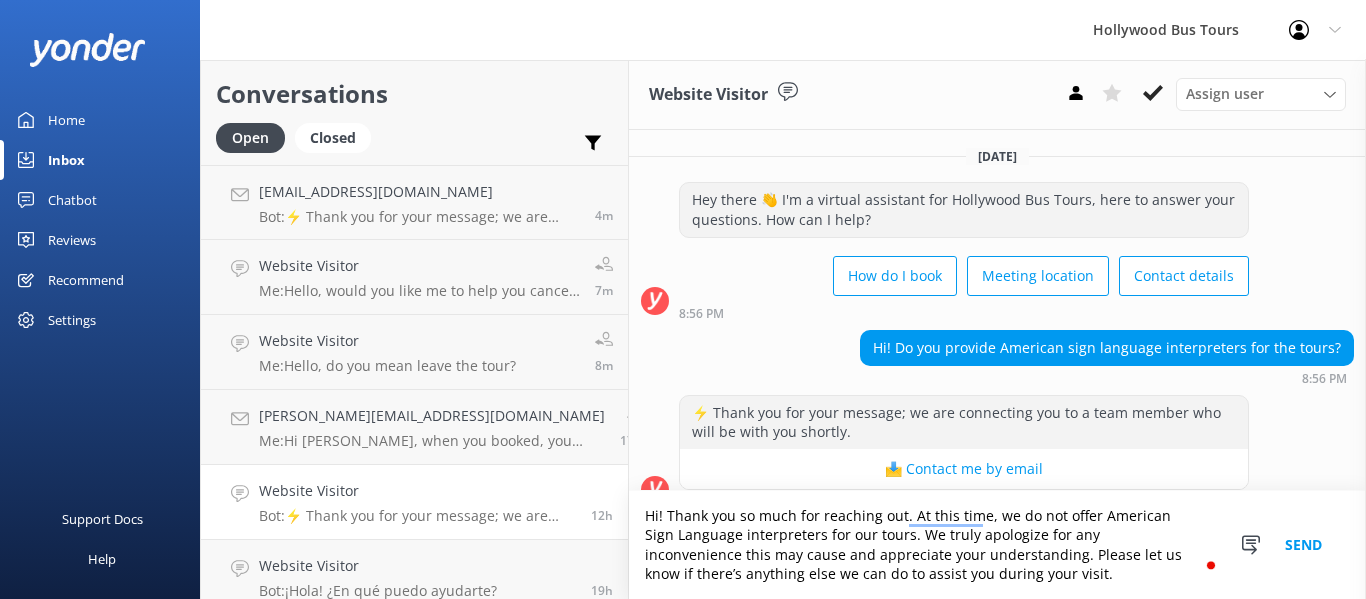 scroll, scrollTop: 29, scrollLeft: 0, axis: vertical 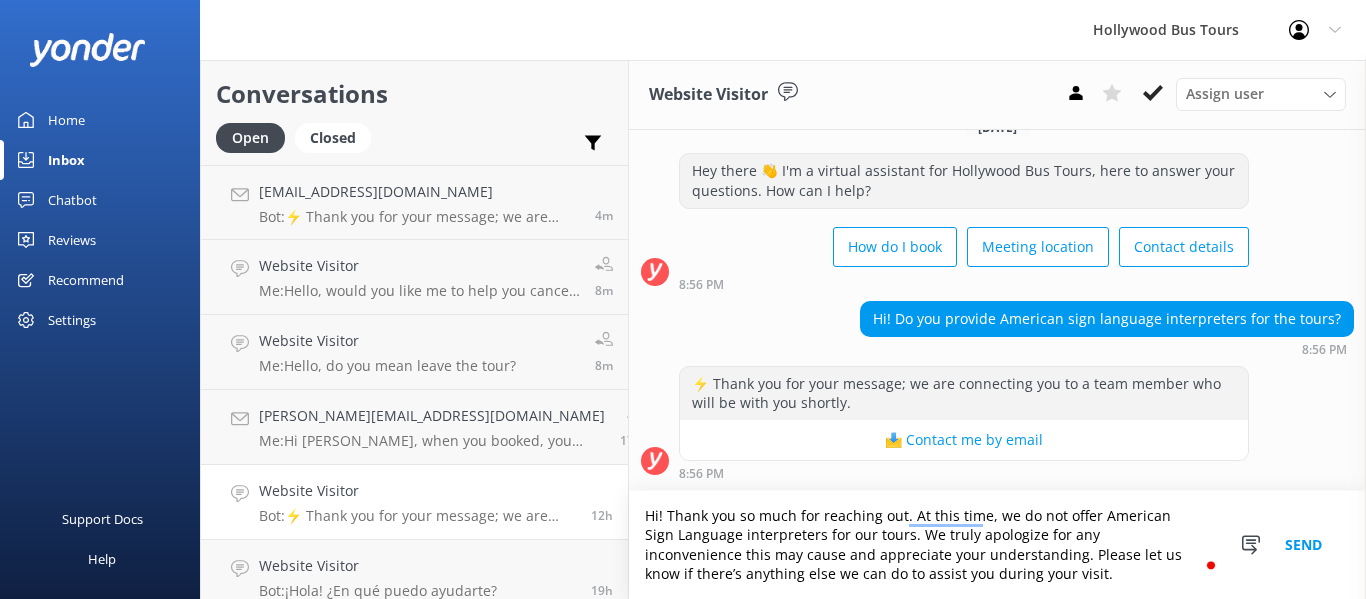 click on "Send" at bounding box center [1303, 545] 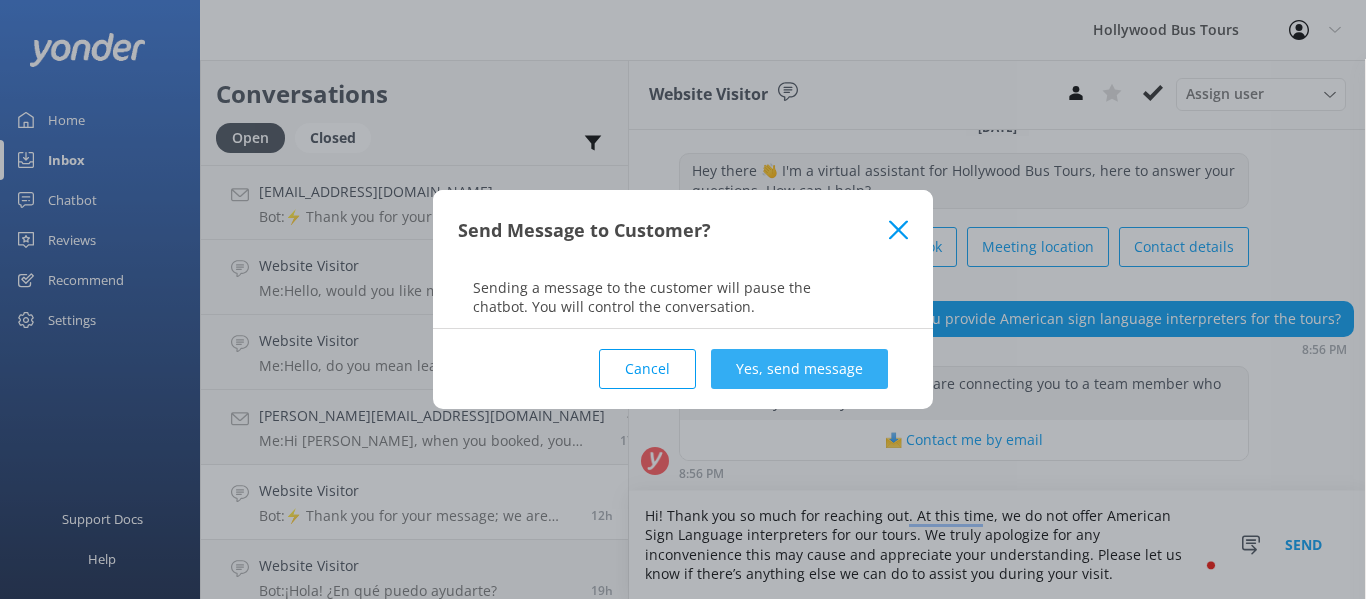 click on "Yes, send message" at bounding box center (799, 369) 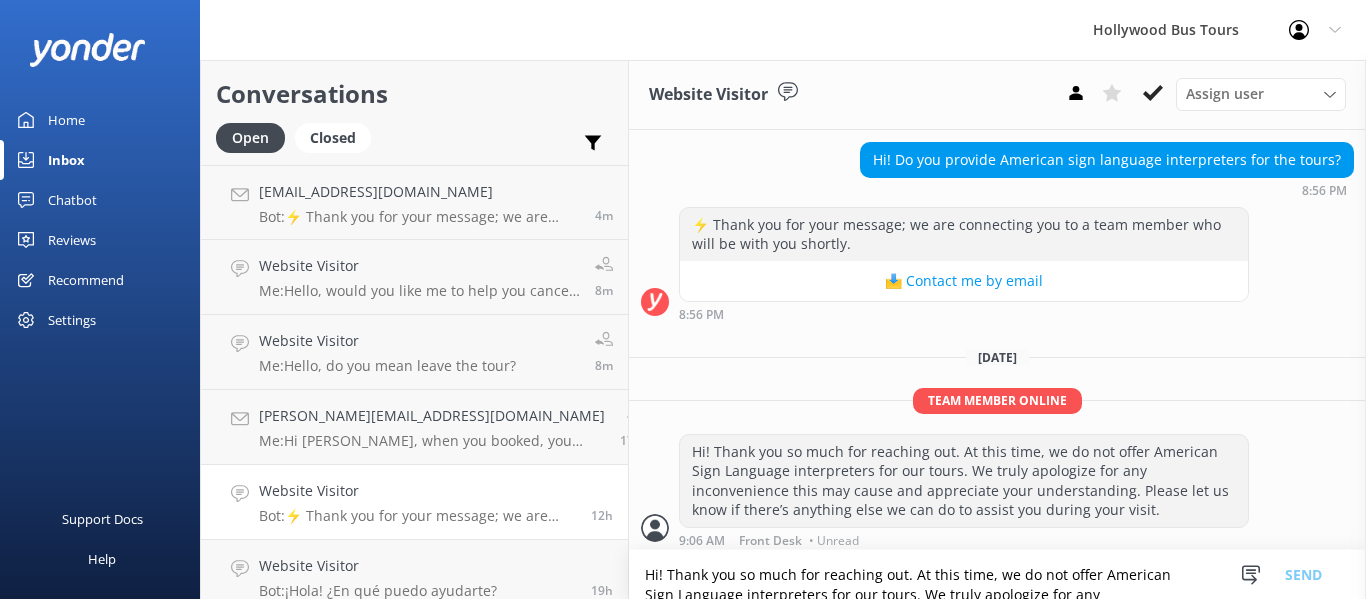 scroll, scrollTop: 196, scrollLeft: 0, axis: vertical 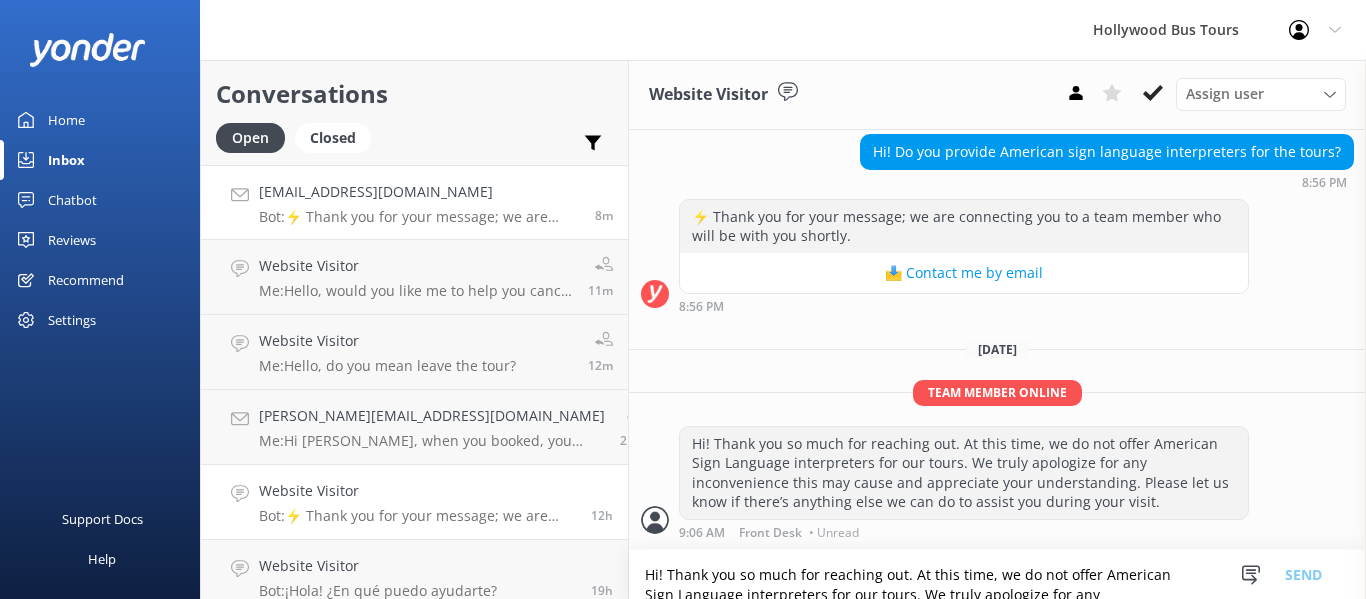 click on "Bot:  ⚡ Thank you for your message; we are connecting you to a team member who will be with you shortly." at bounding box center (419, 217) 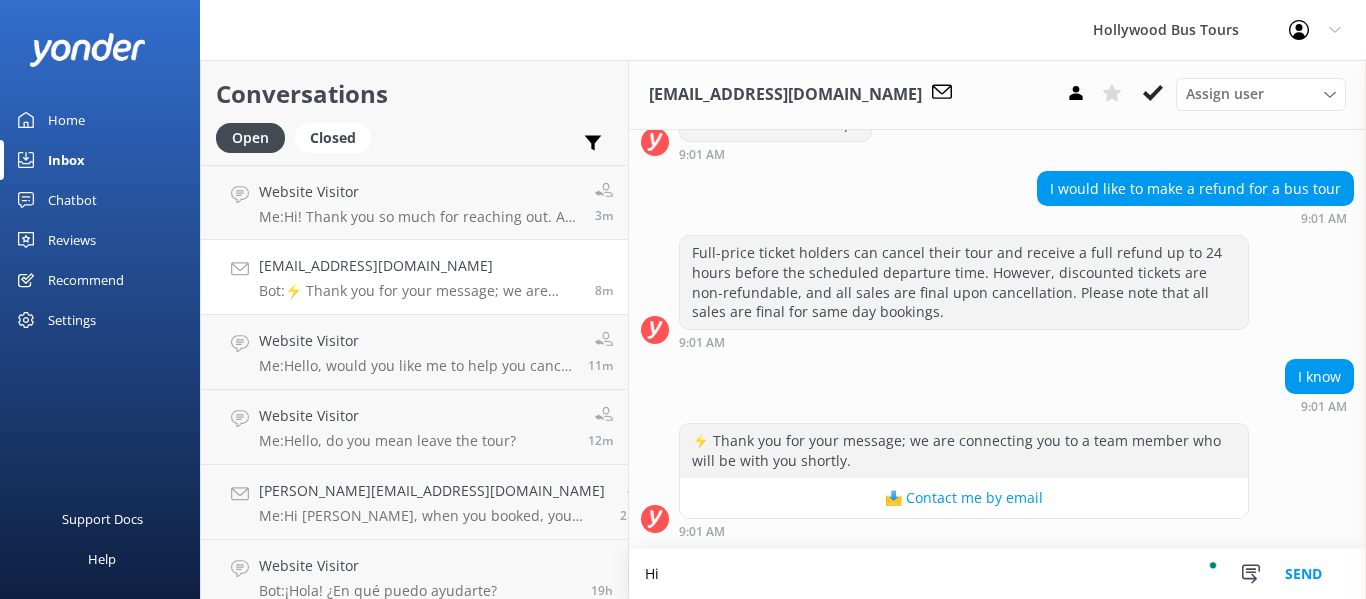 scroll, scrollTop: 1117, scrollLeft: 0, axis: vertical 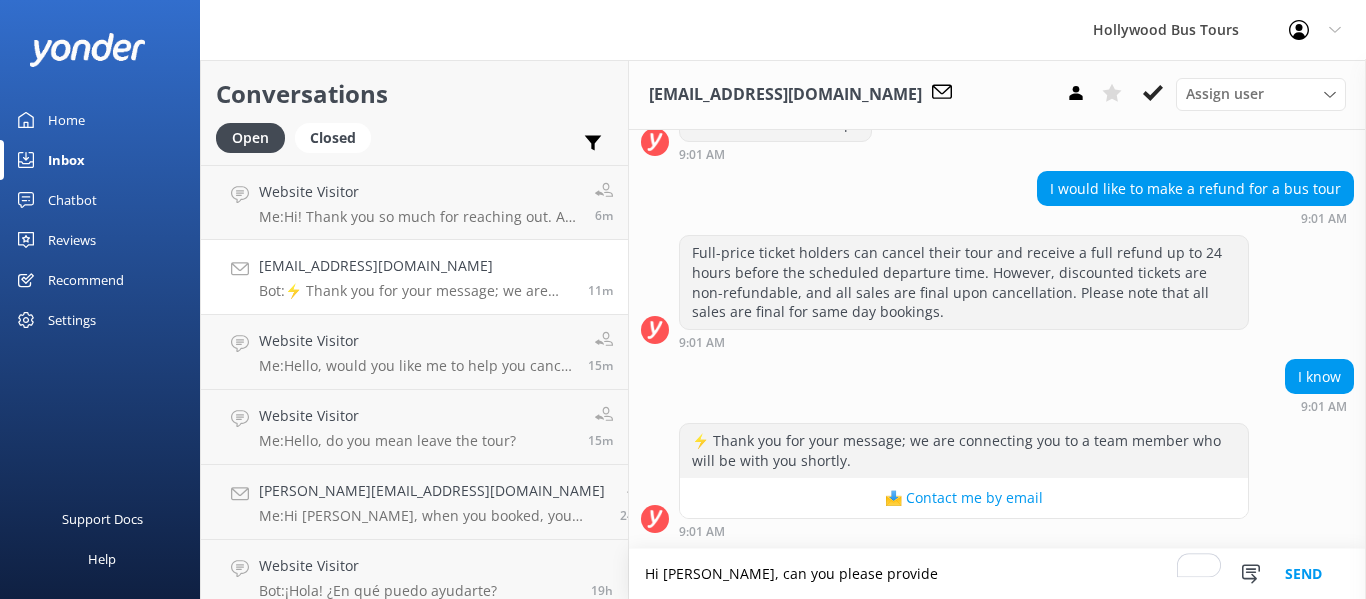 type on "Hi Deng, can you please provide" 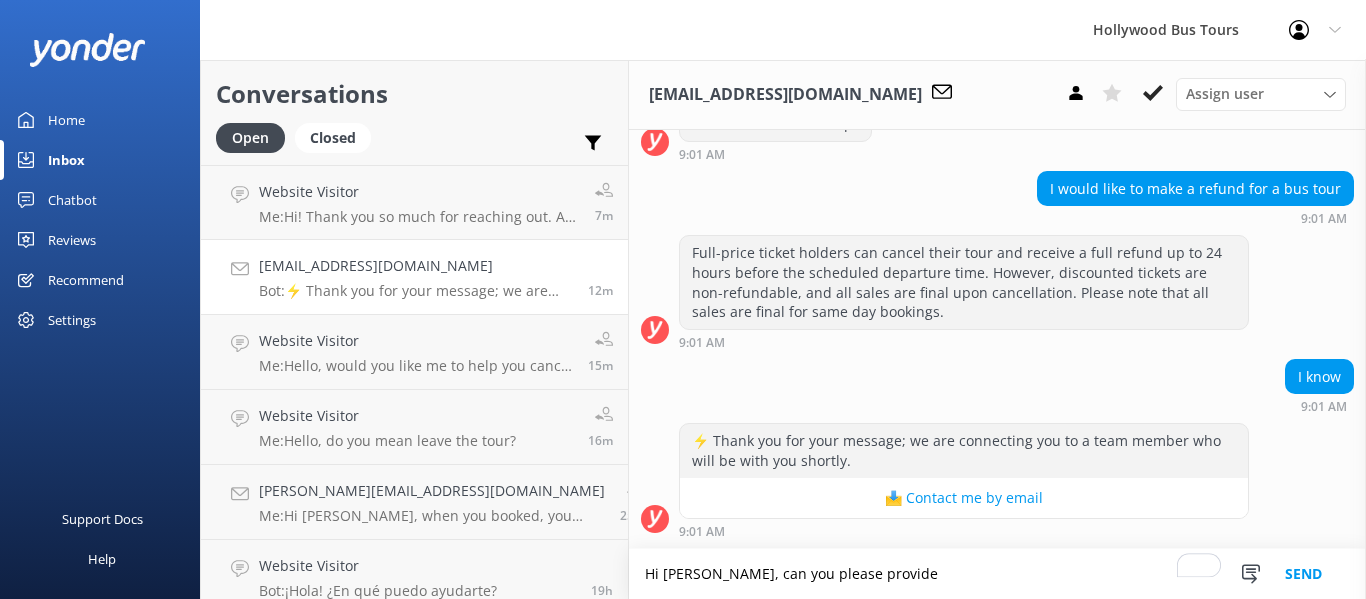 type 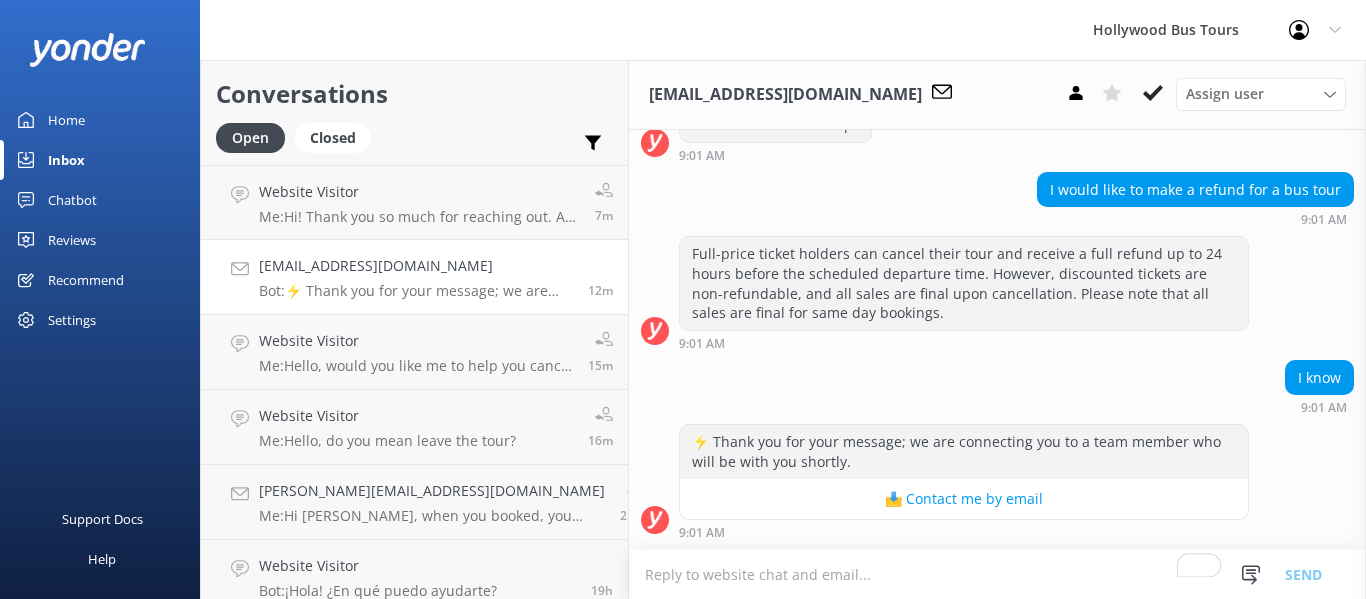 scroll, scrollTop: 1116, scrollLeft: 0, axis: vertical 